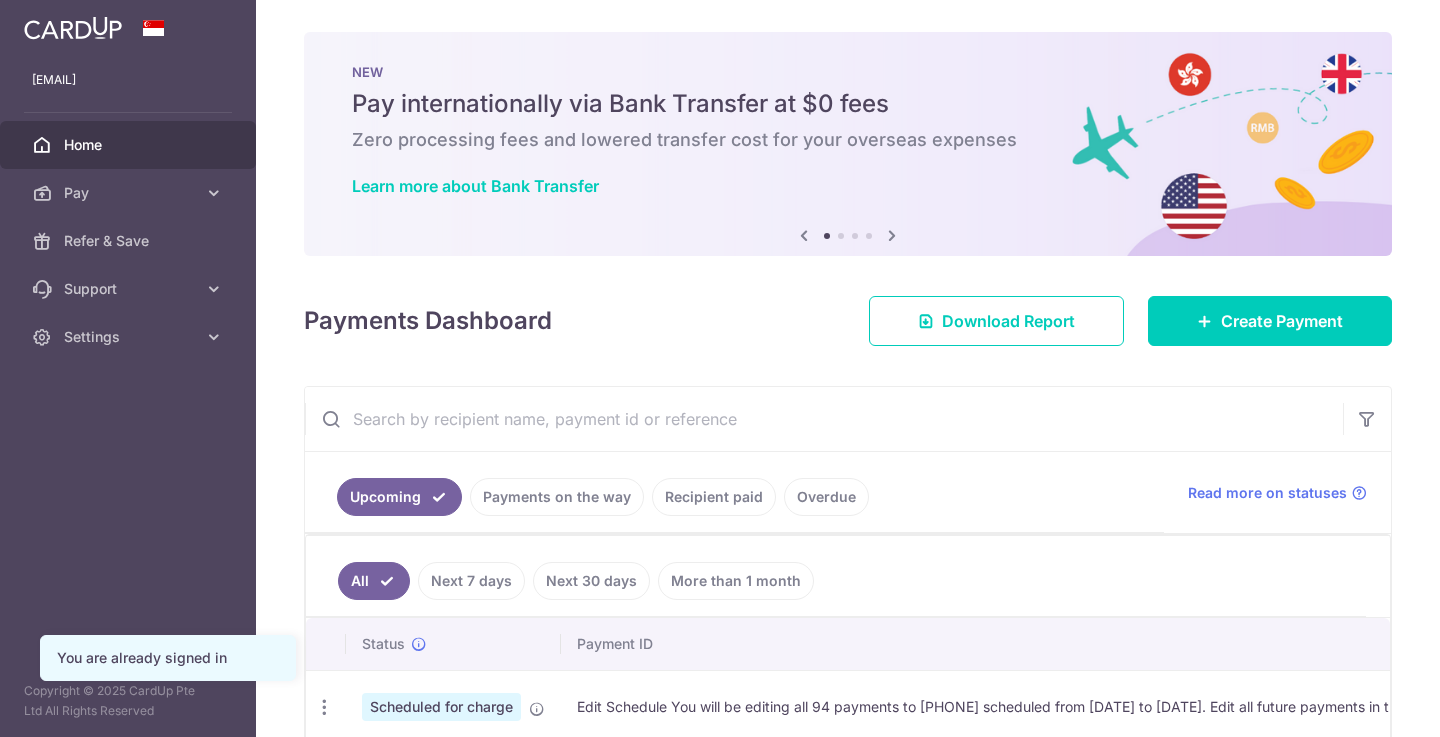 scroll, scrollTop: 0, scrollLeft: 0, axis: both 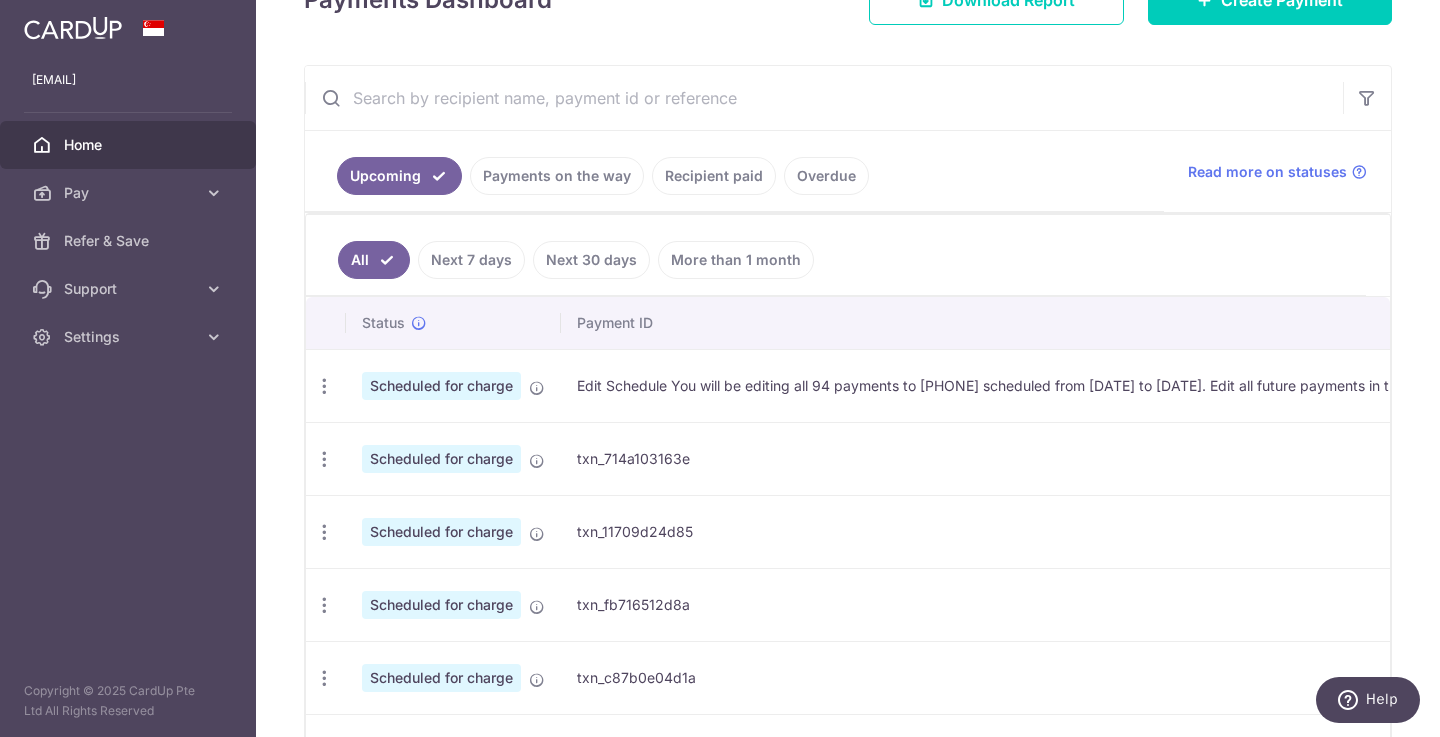 click on "SGD 2.78
REC185" at bounding box center [2236, 385] 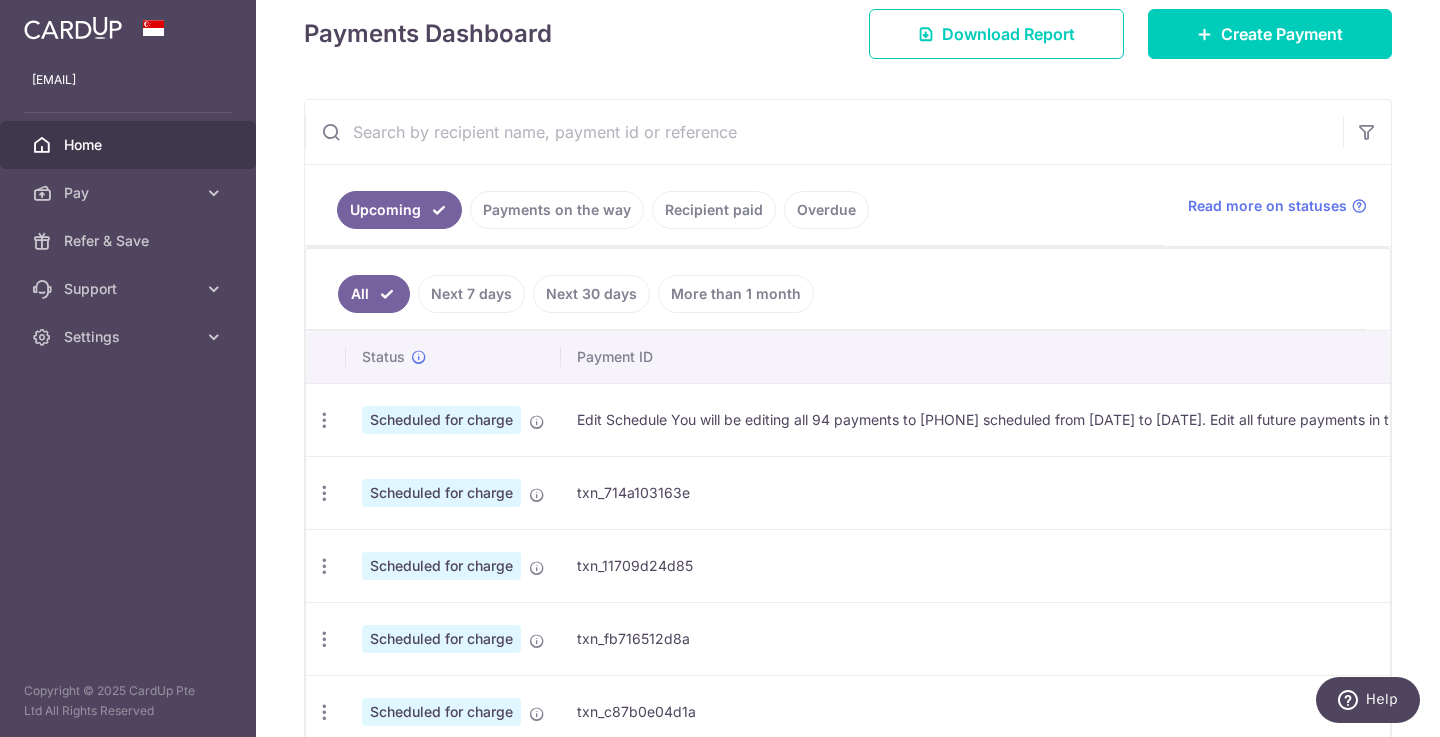 scroll, scrollTop: 288, scrollLeft: 0, axis: vertical 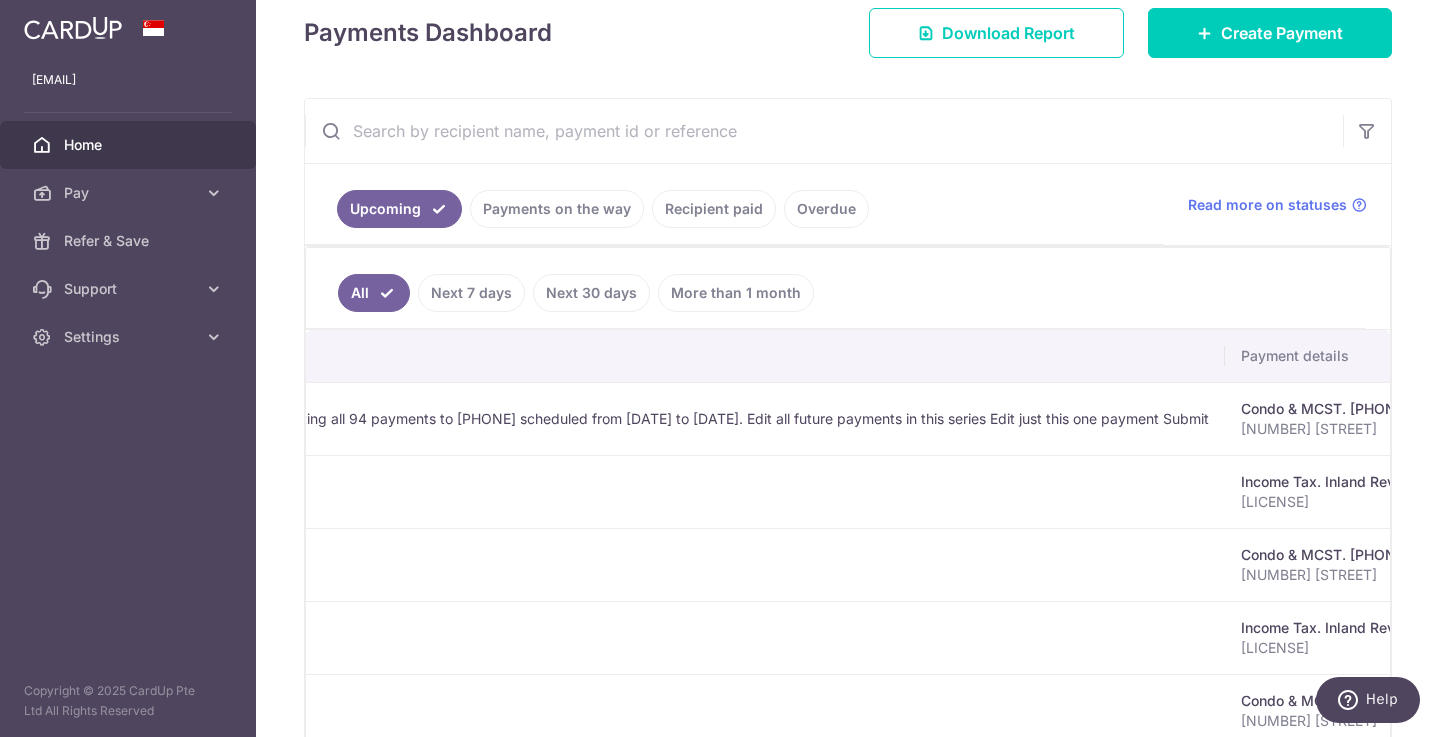 click on "SGD 2.78
REC185" at bounding box center (1773, 418) 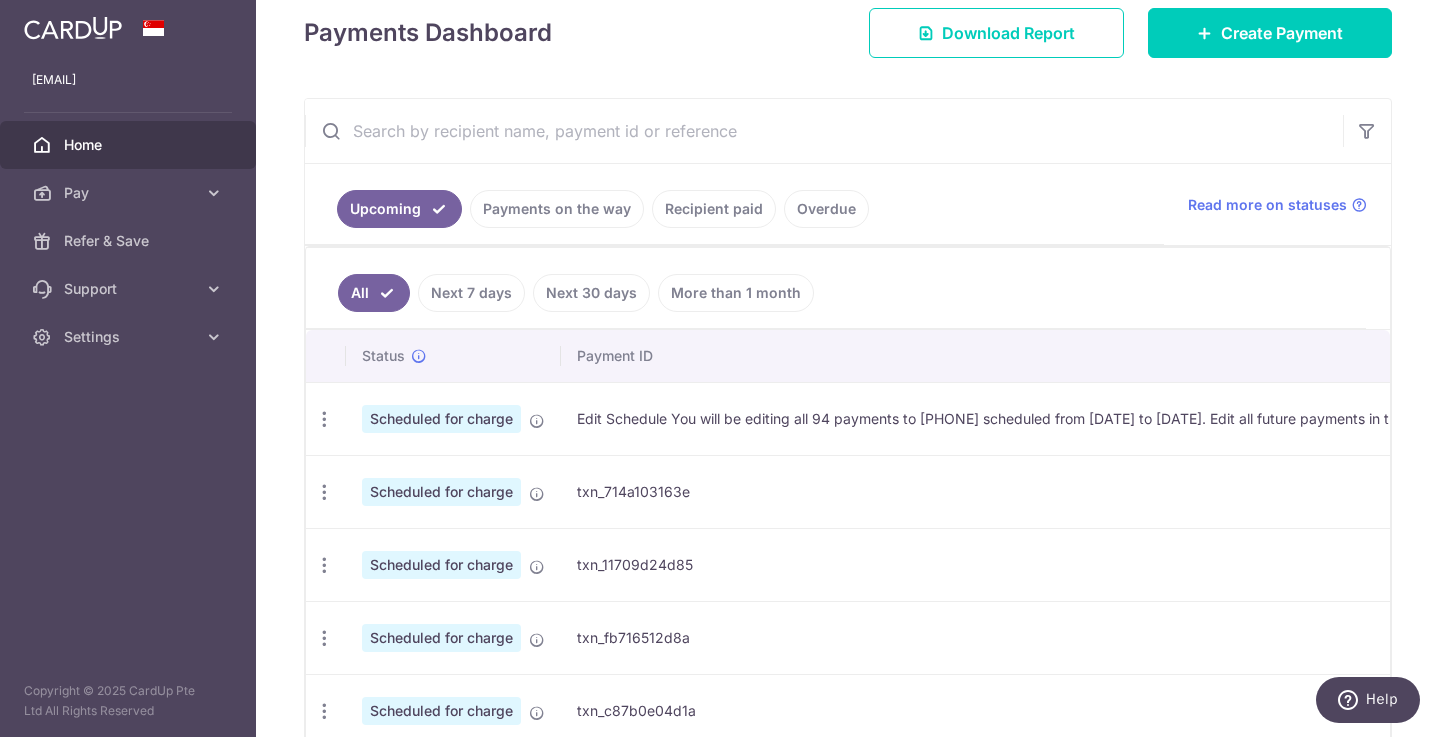scroll, scrollTop: 0, scrollLeft: 0, axis: both 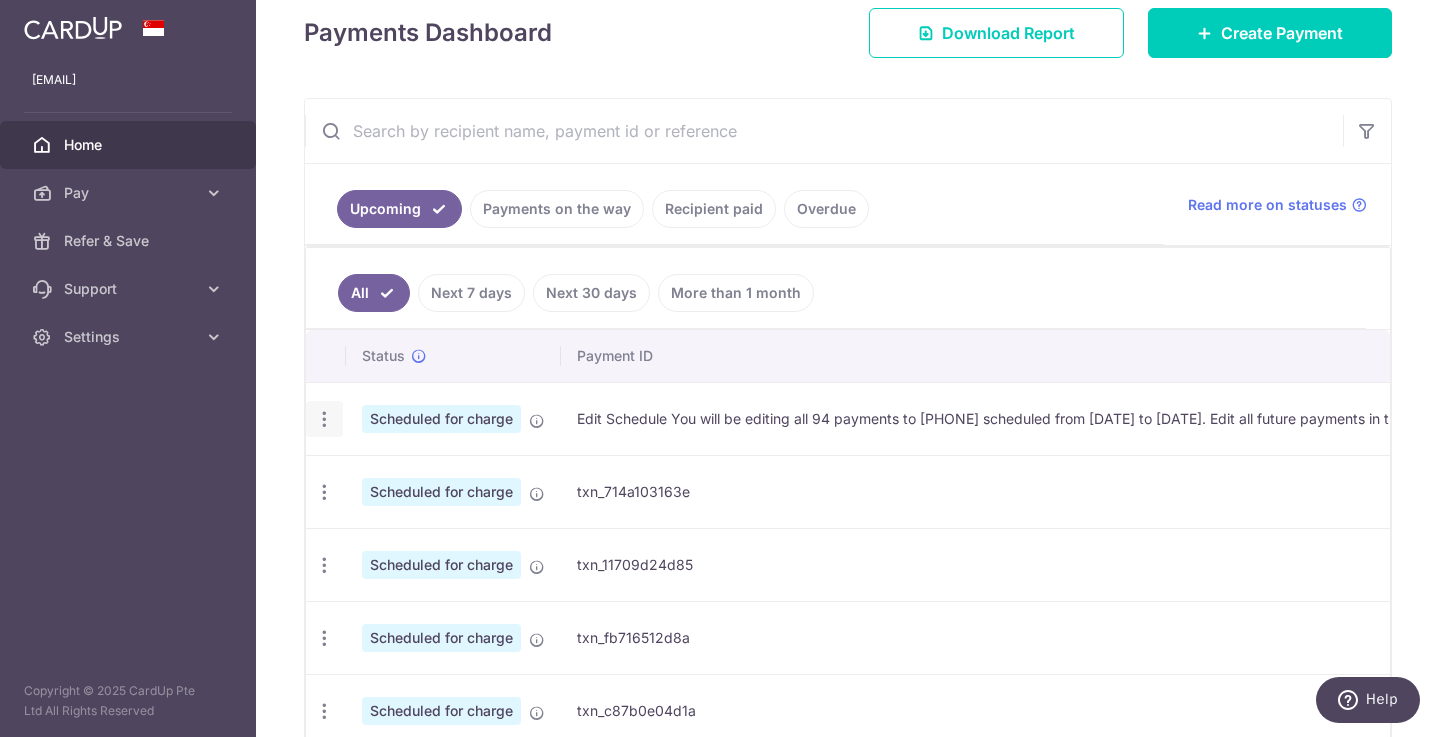 click at bounding box center (324, 419) 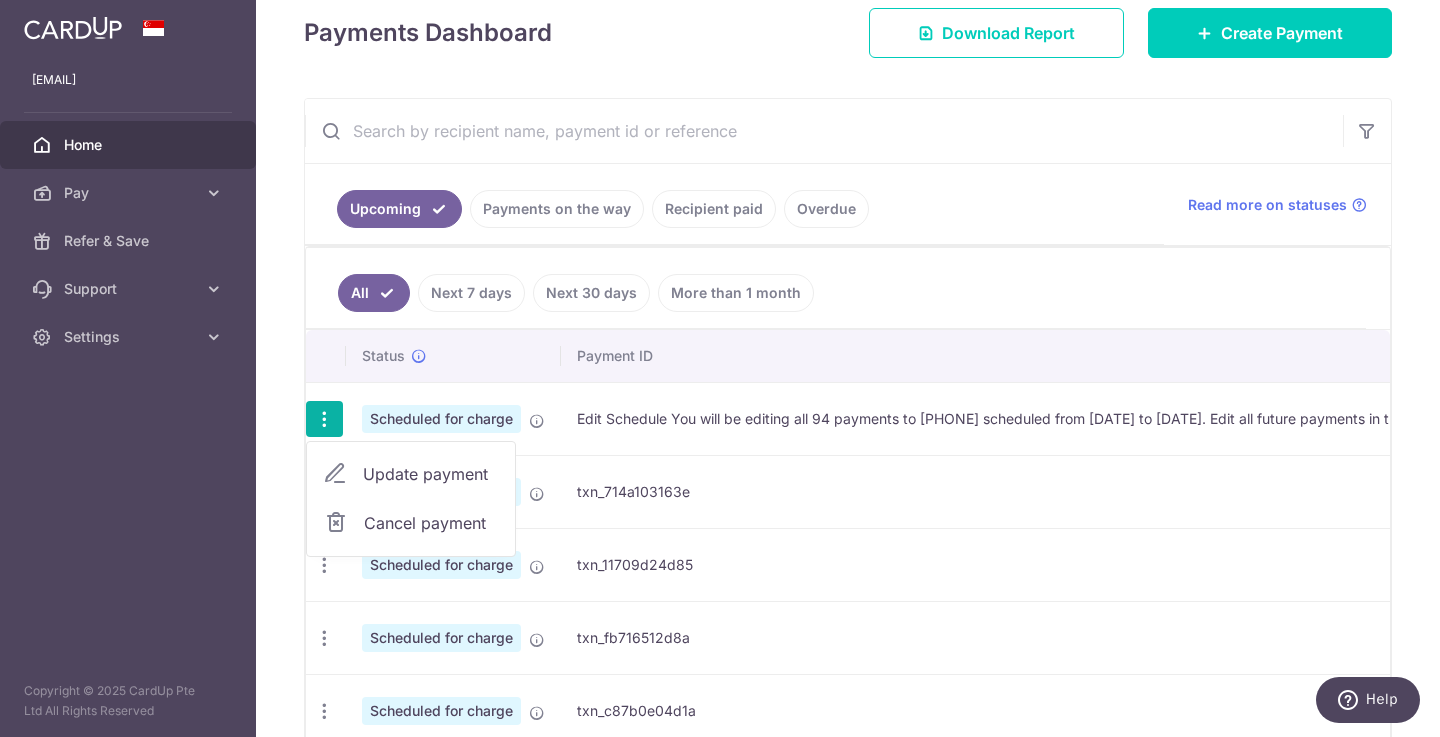 click on "Cancel payment" at bounding box center (431, 523) 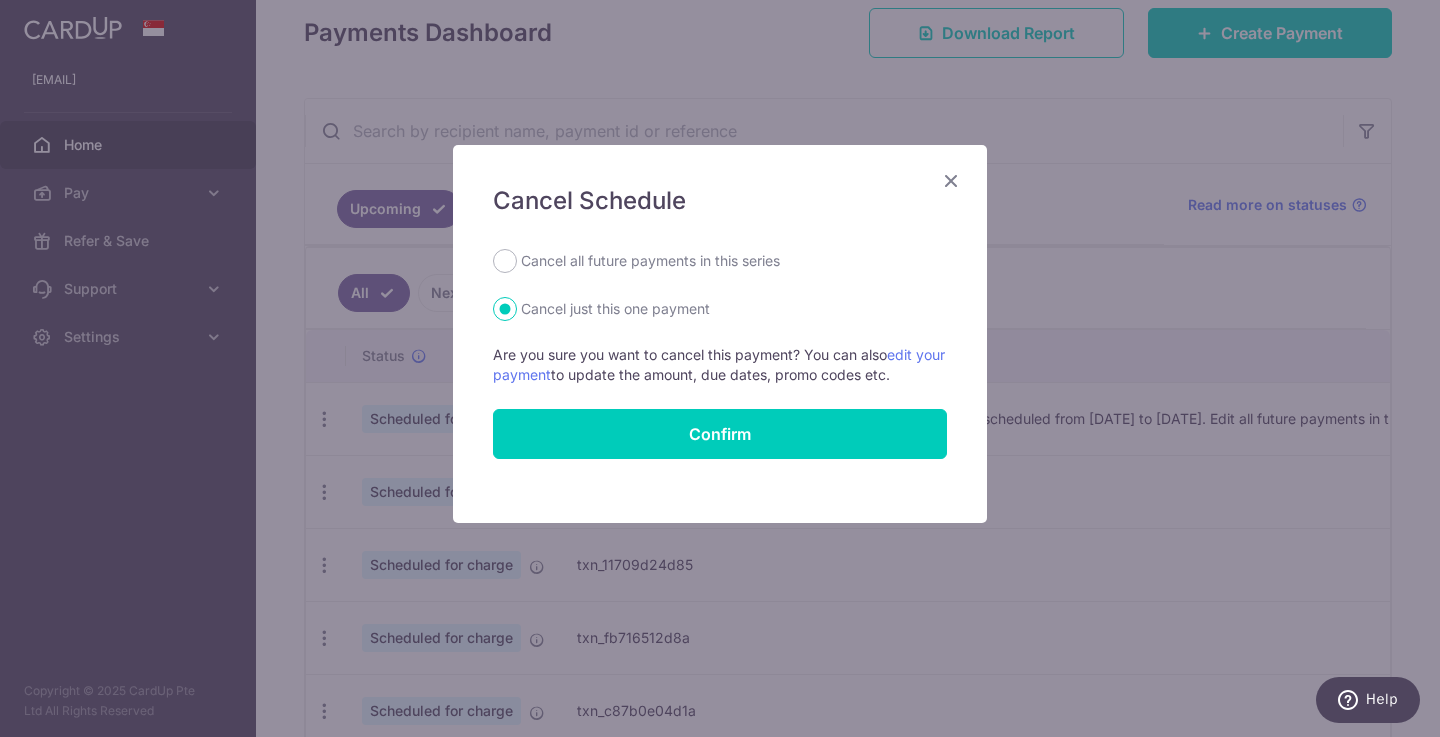 click at bounding box center [951, 180] 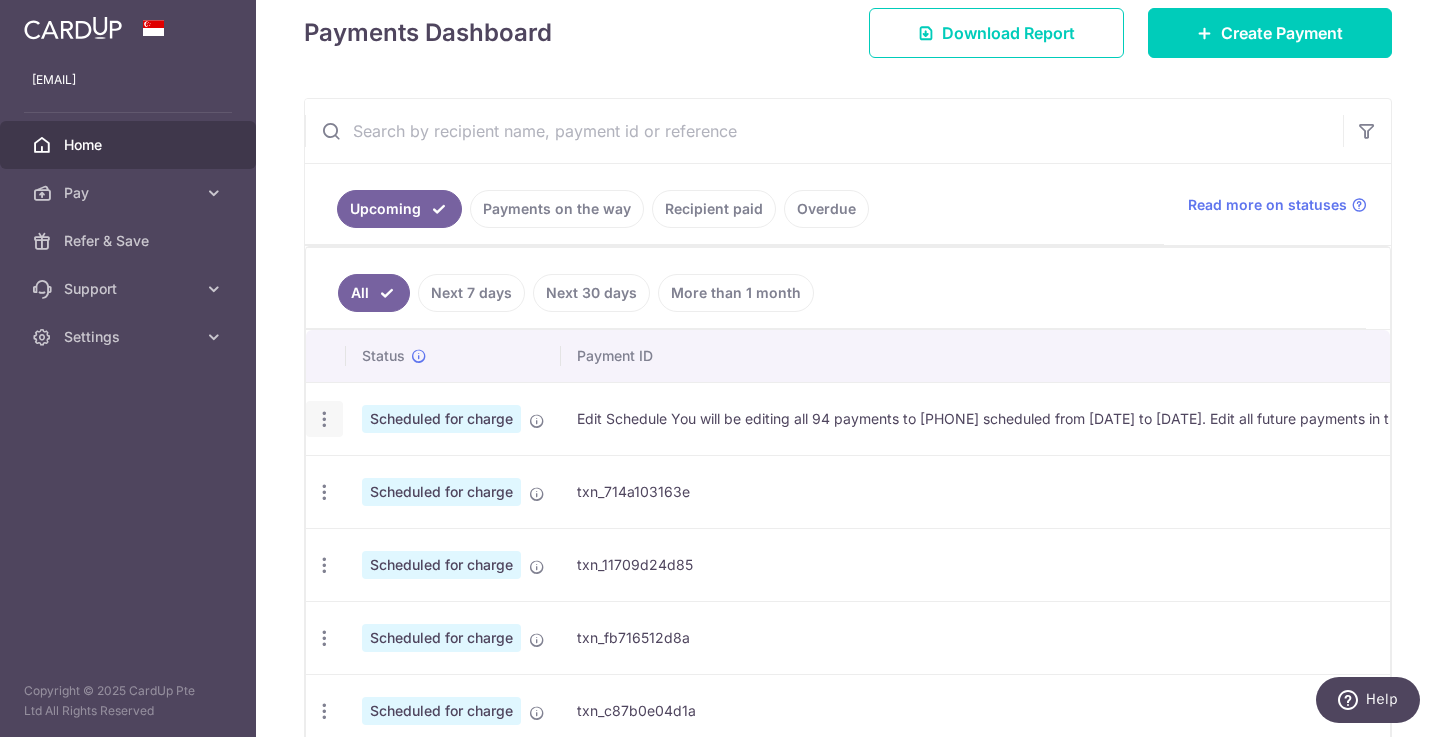 click at bounding box center [324, 419] 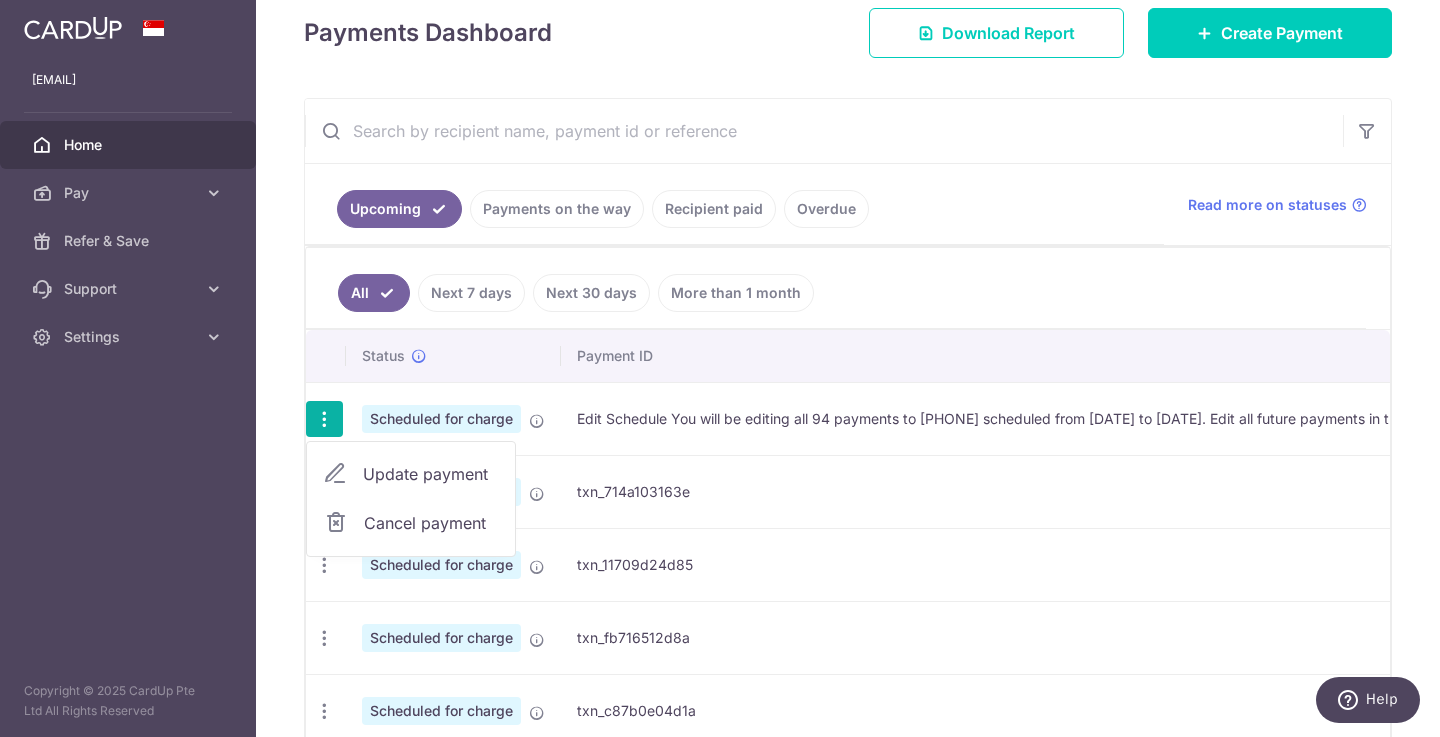 click at bounding box center (324, 419) 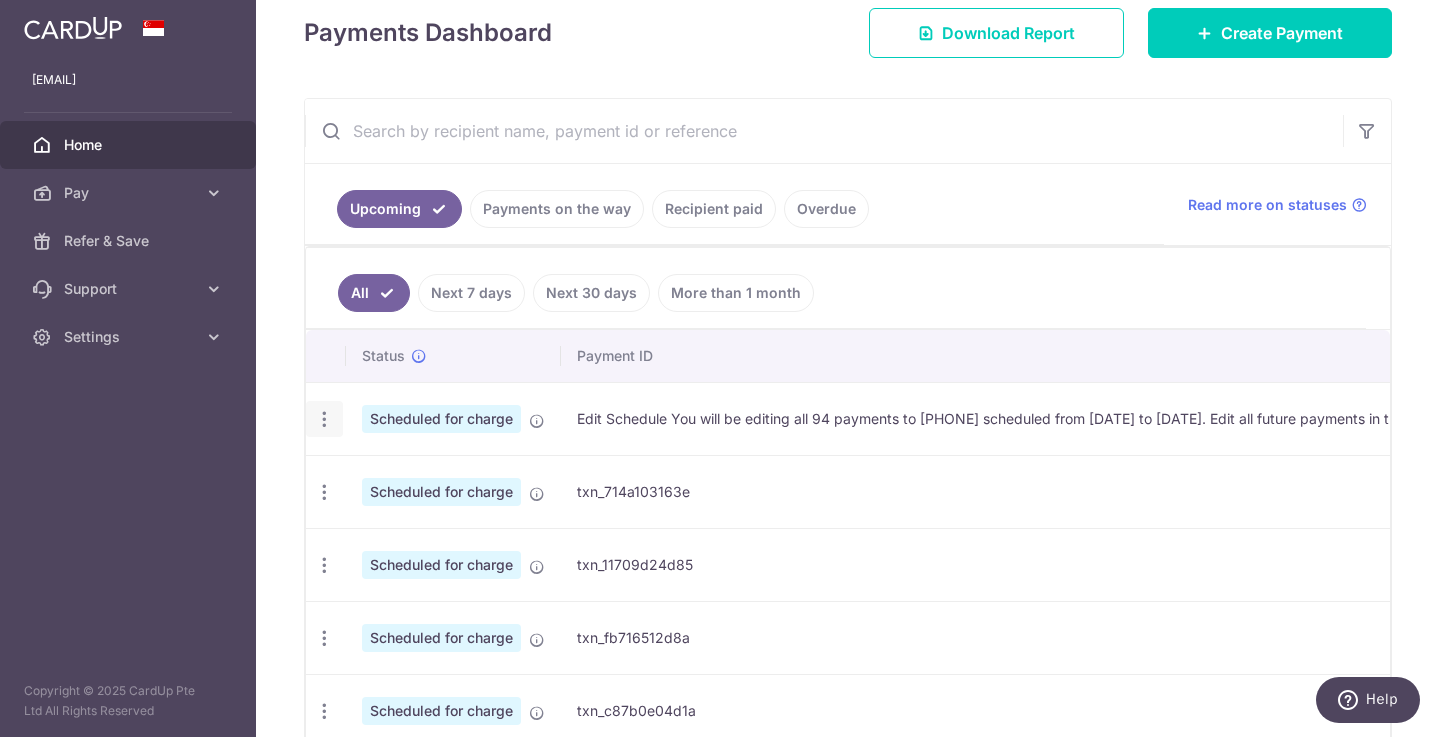click at bounding box center [324, 419] 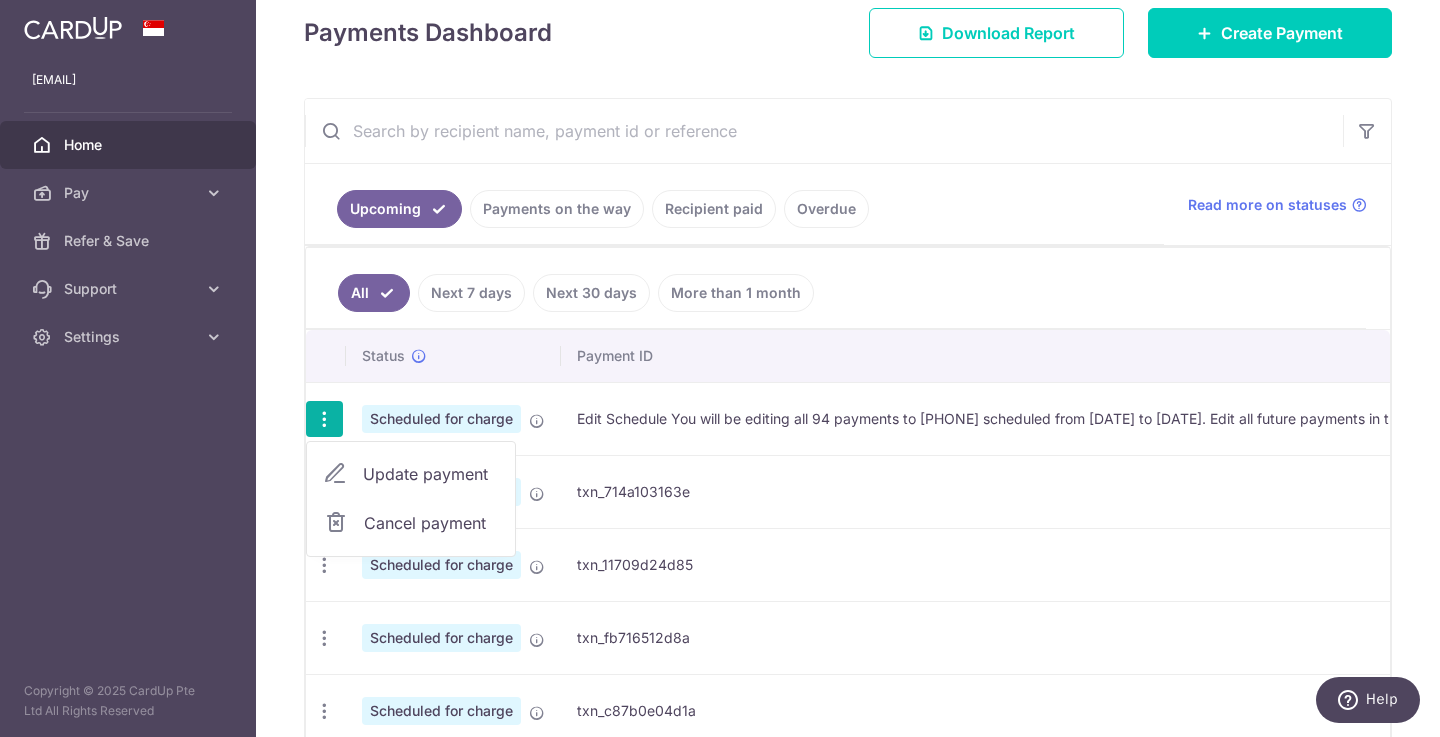 click on "Update payment" at bounding box center (411, 474) 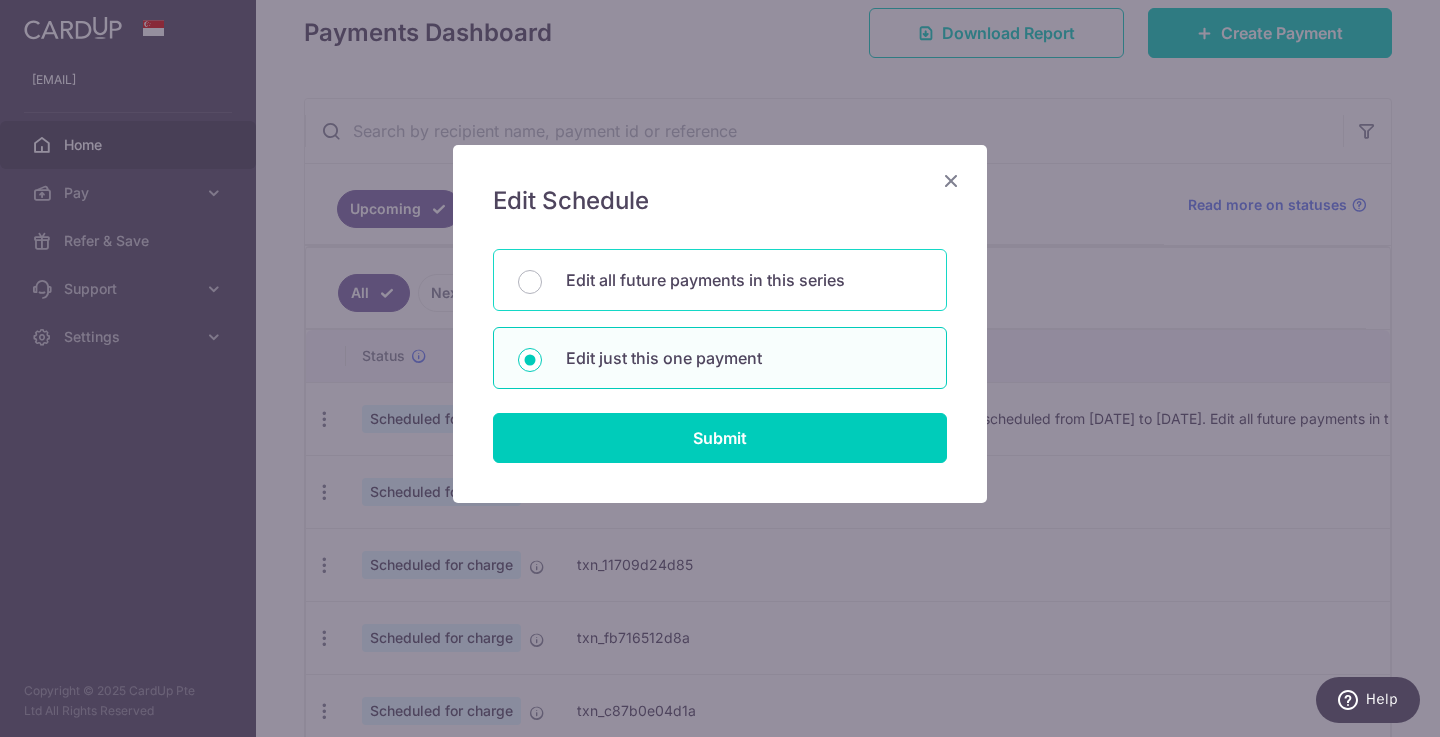 click on "Edit all future payments in this series" at bounding box center (744, 280) 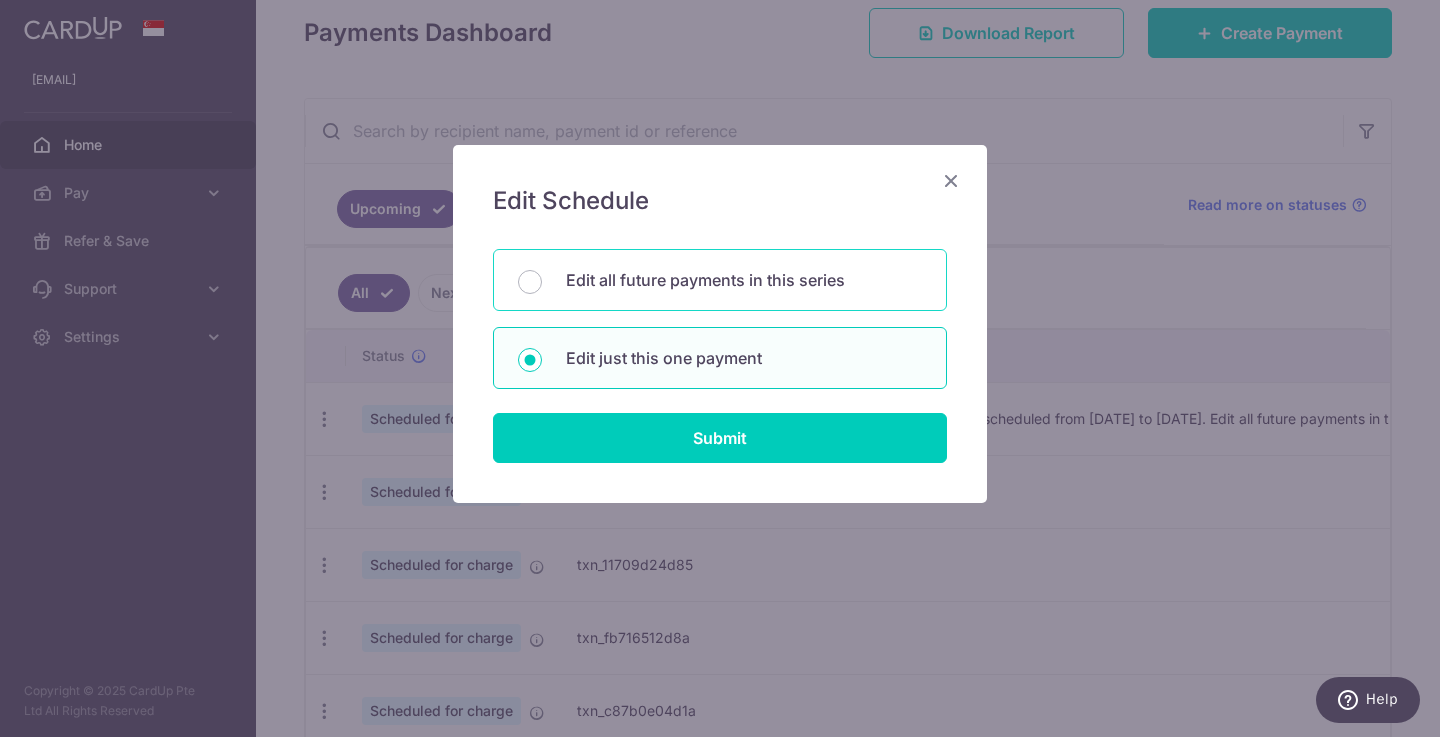 click on "Edit all future payments in this series" at bounding box center (530, 282) 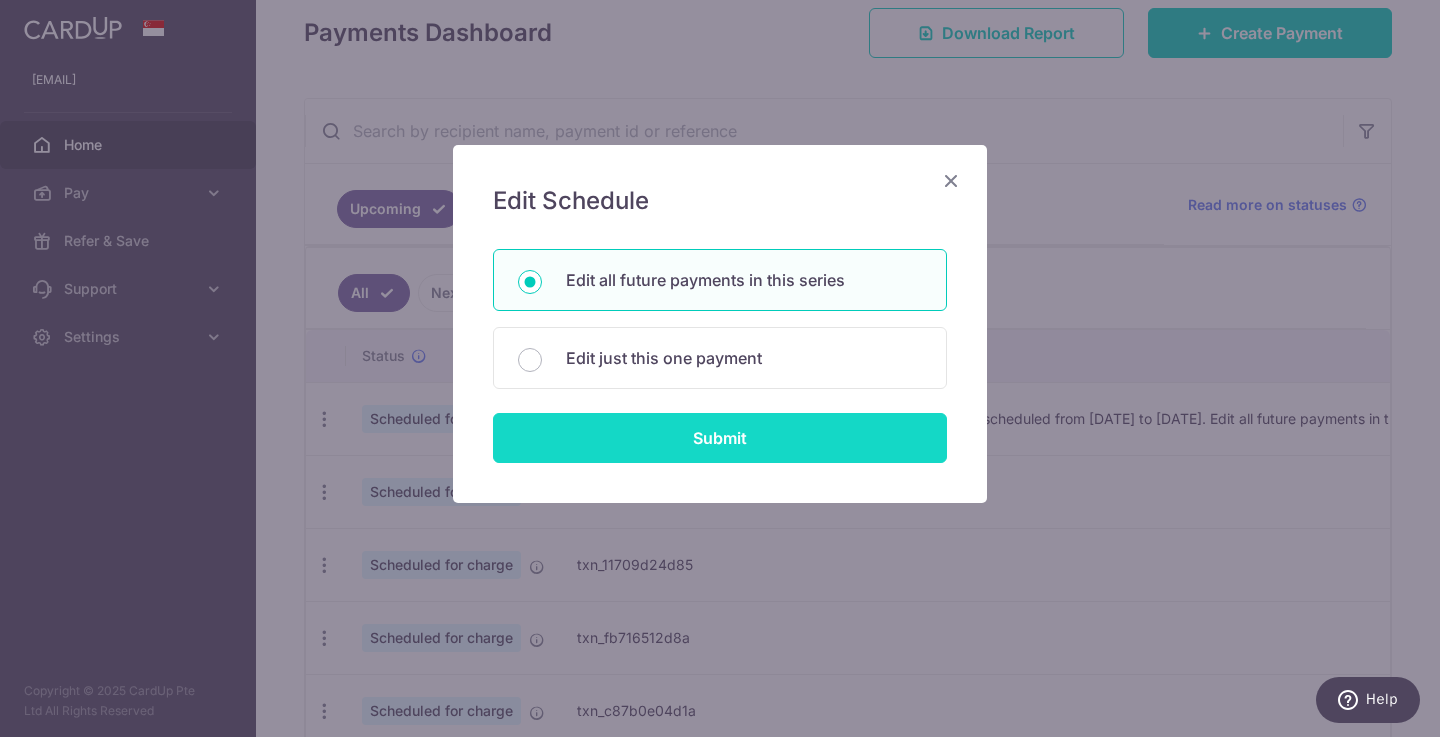 click on "Submit" at bounding box center (720, 438) 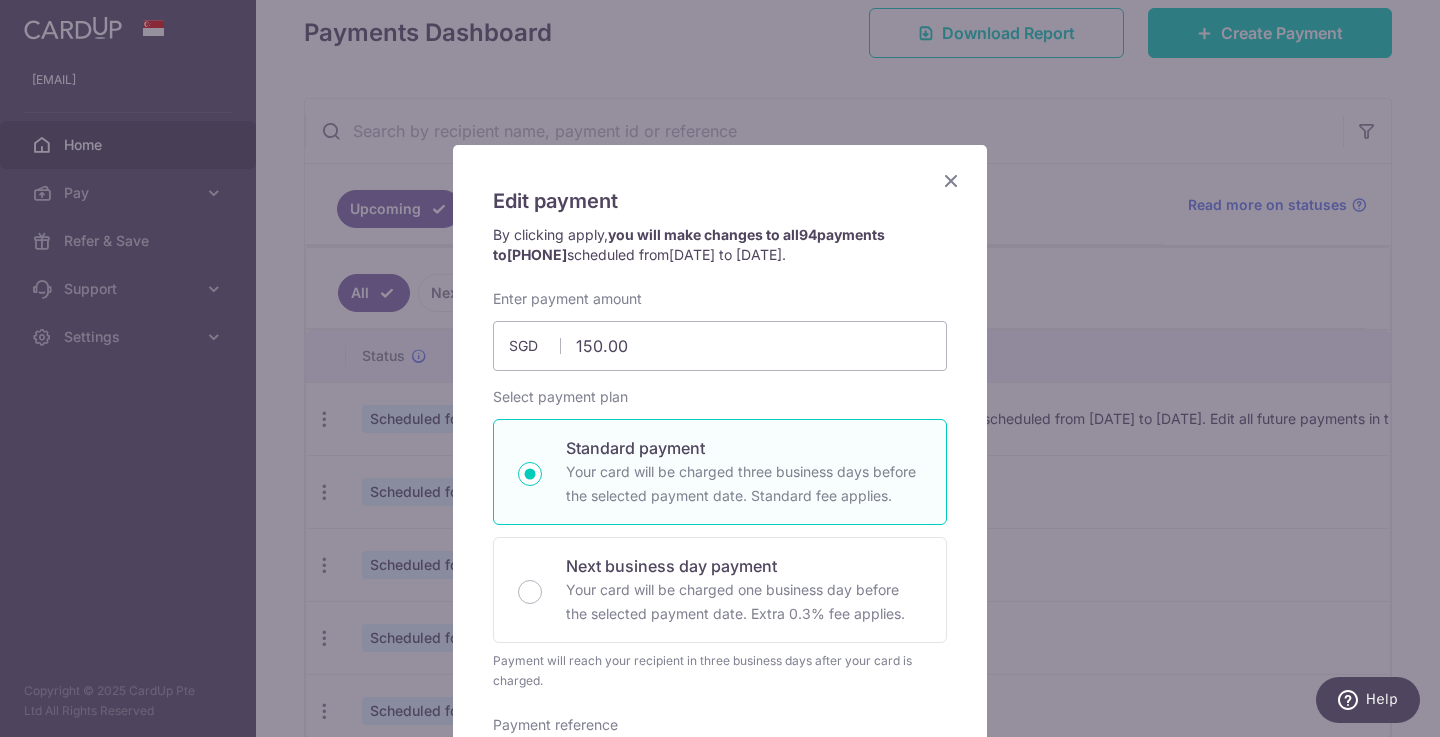 scroll, scrollTop: 0, scrollLeft: 0, axis: both 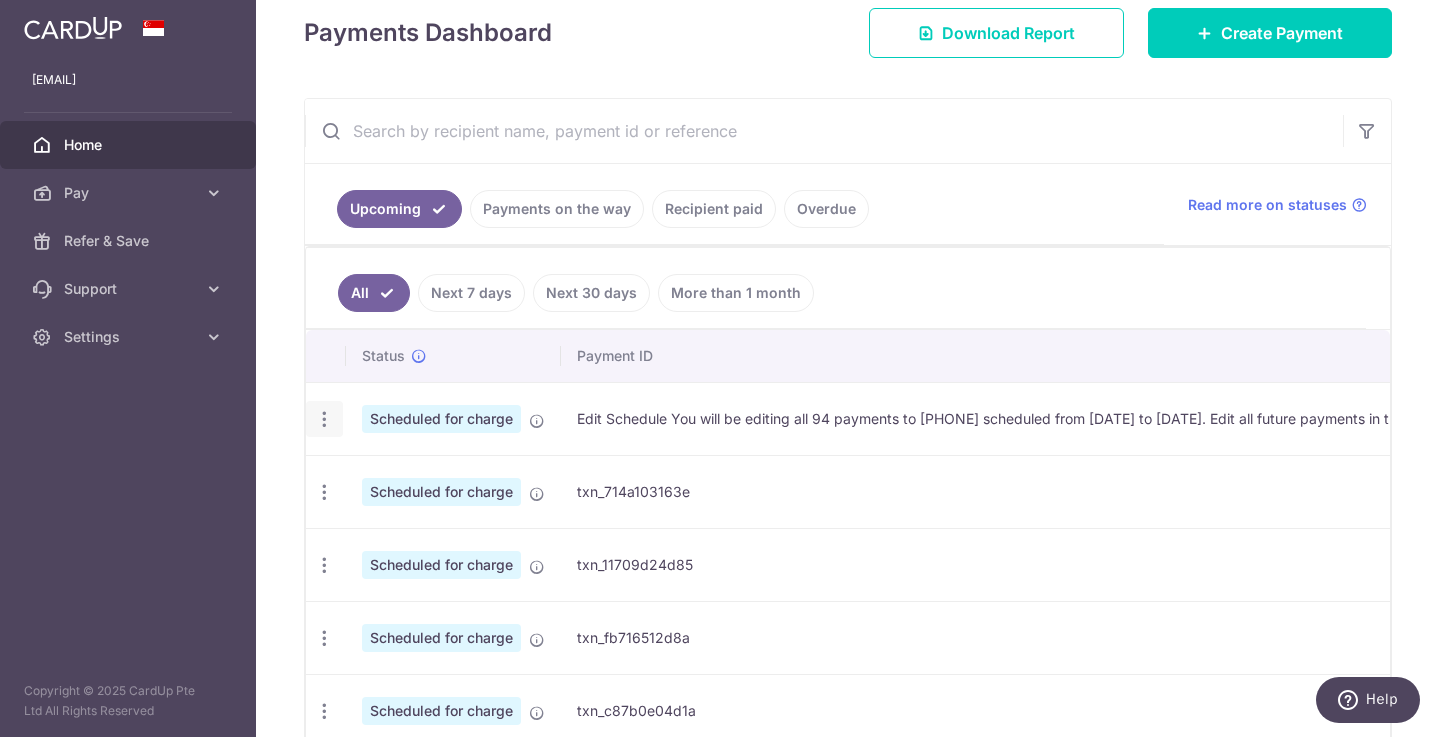 click at bounding box center (324, 419) 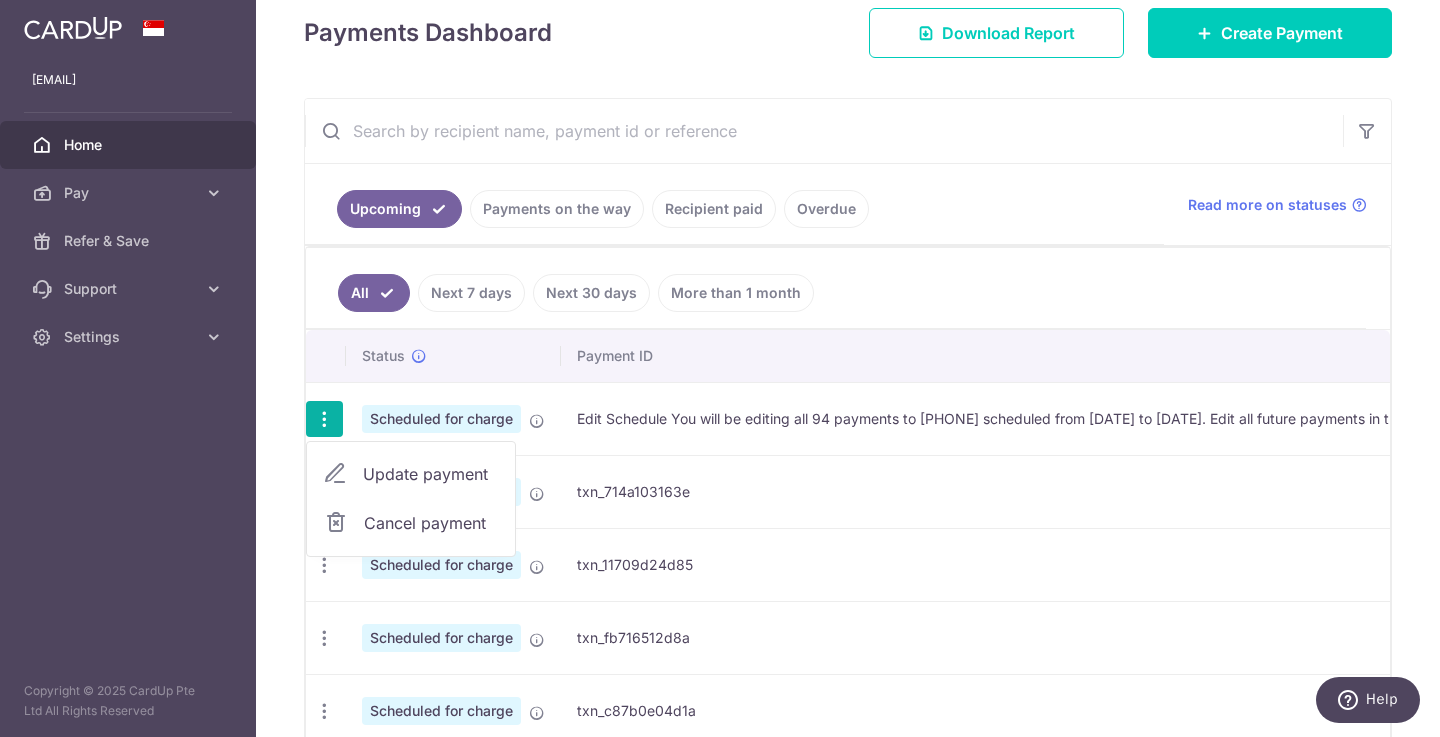 click on "Cancel payment" at bounding box center [431, 523] 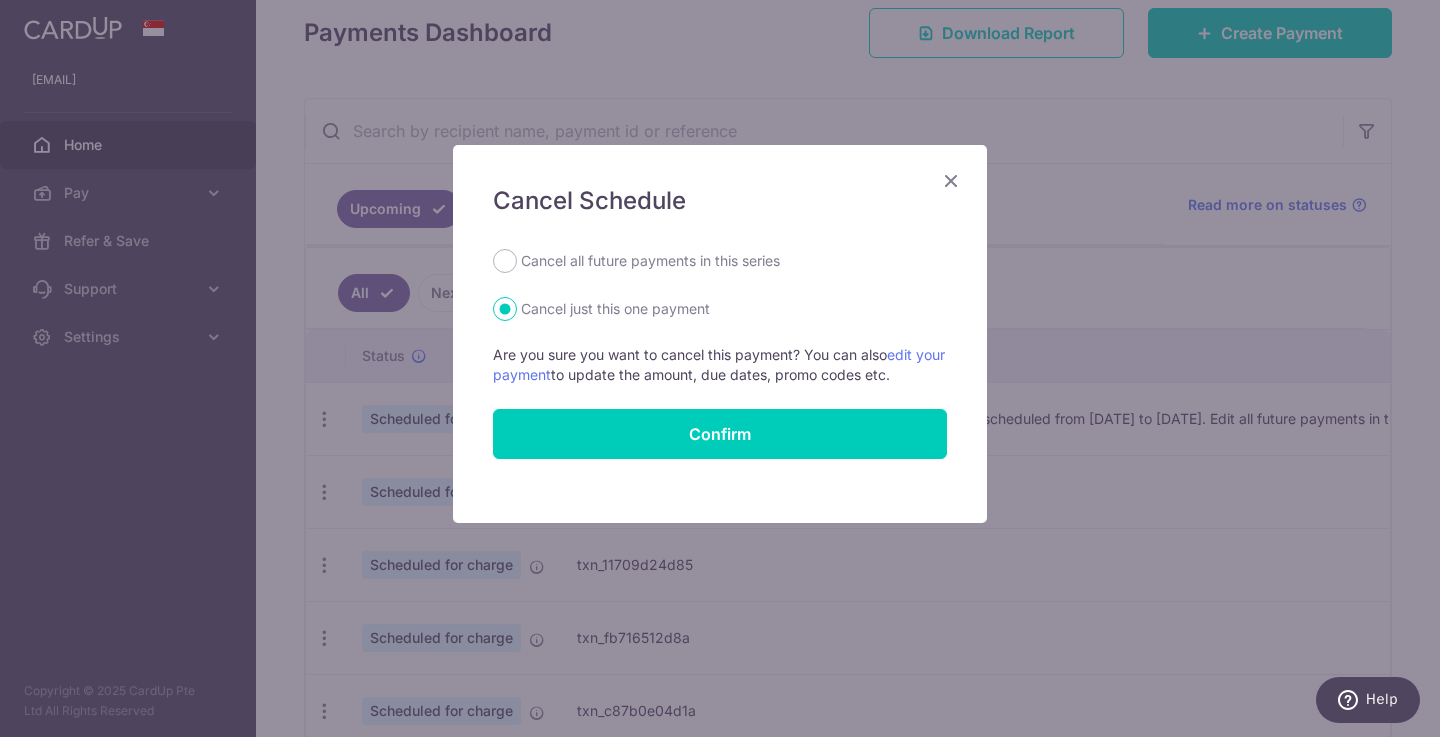 click on "Cancel all future payments in this series" at bounding box center [650, 261] 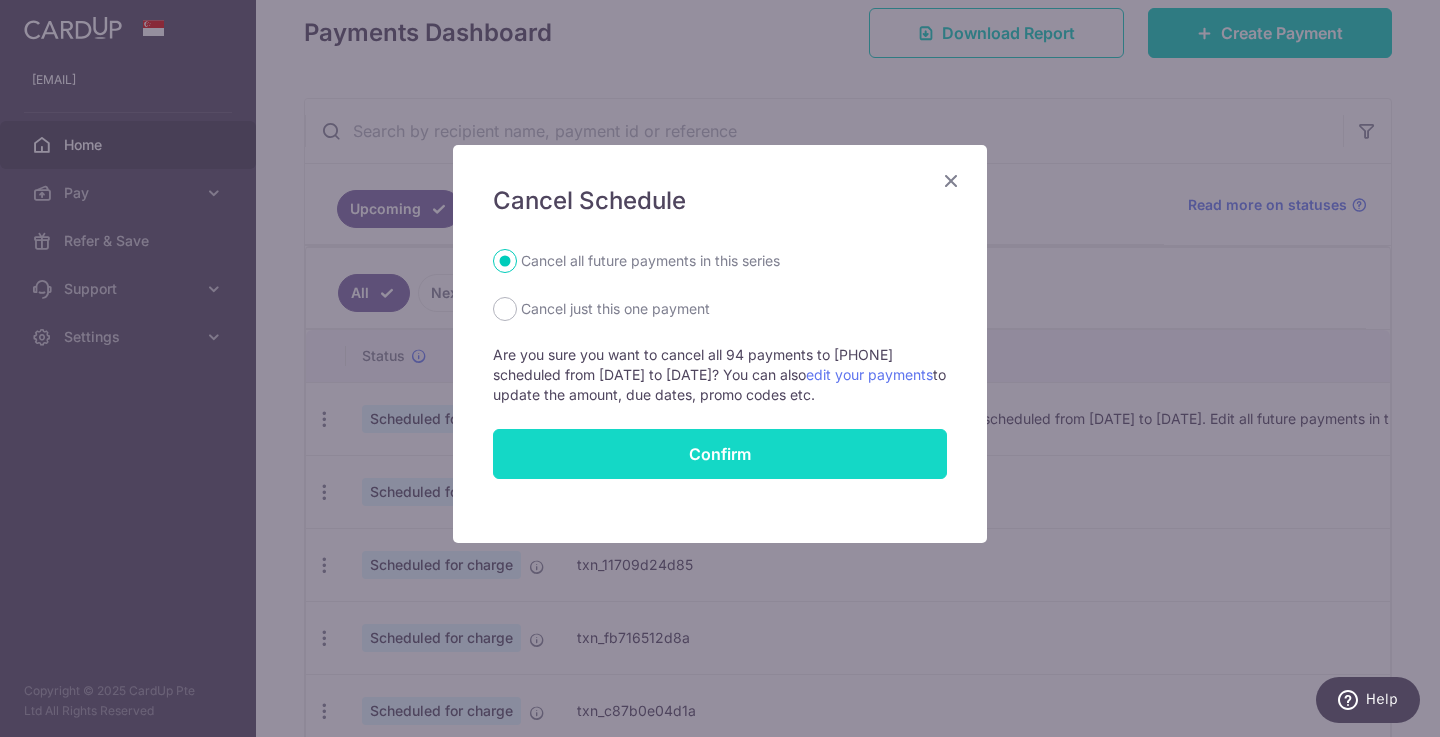 click on "Confirm" at bounding box center (720, 454) 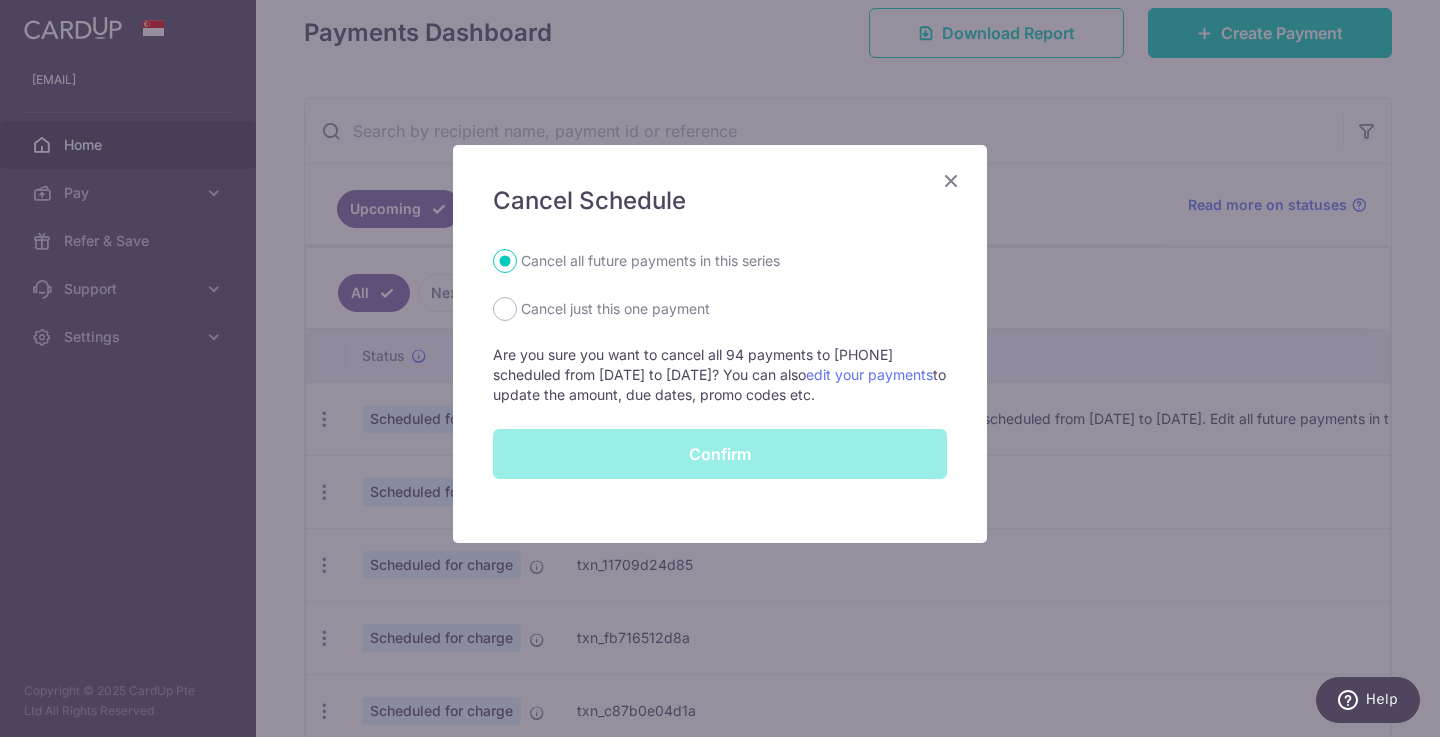 click on "Confirm" at bounding box center (720, 454) 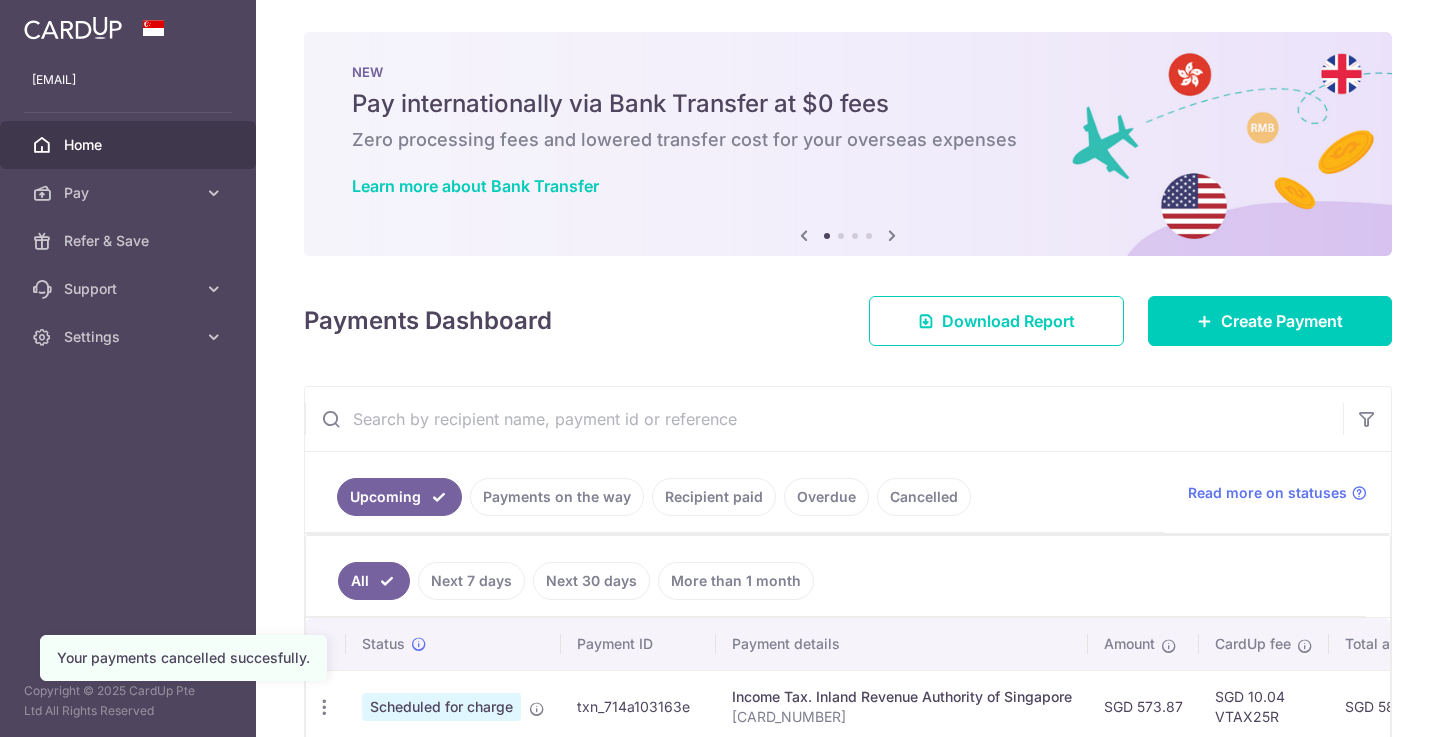 scroll, scrollTop: 0, scrollLeft: 0, axis: both 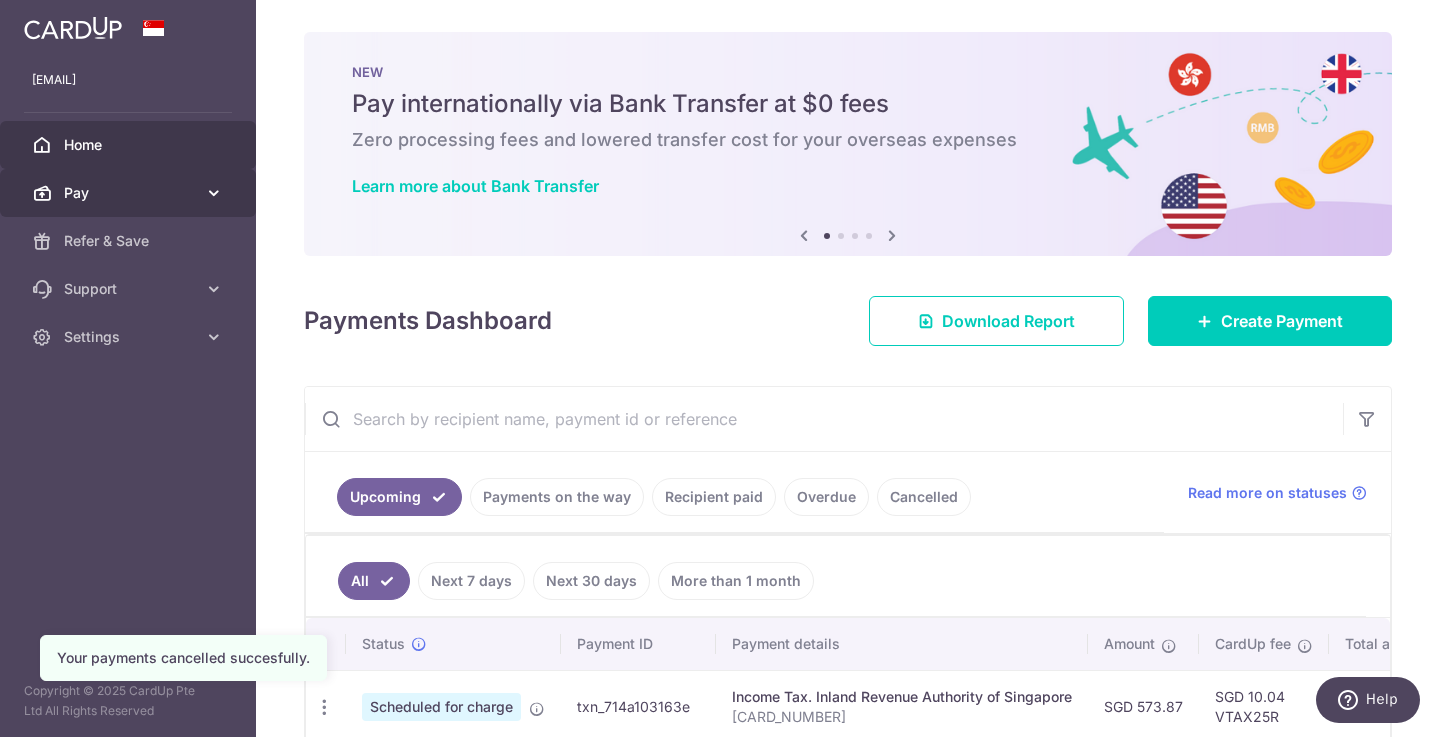 click at bounding box center [214, 193] 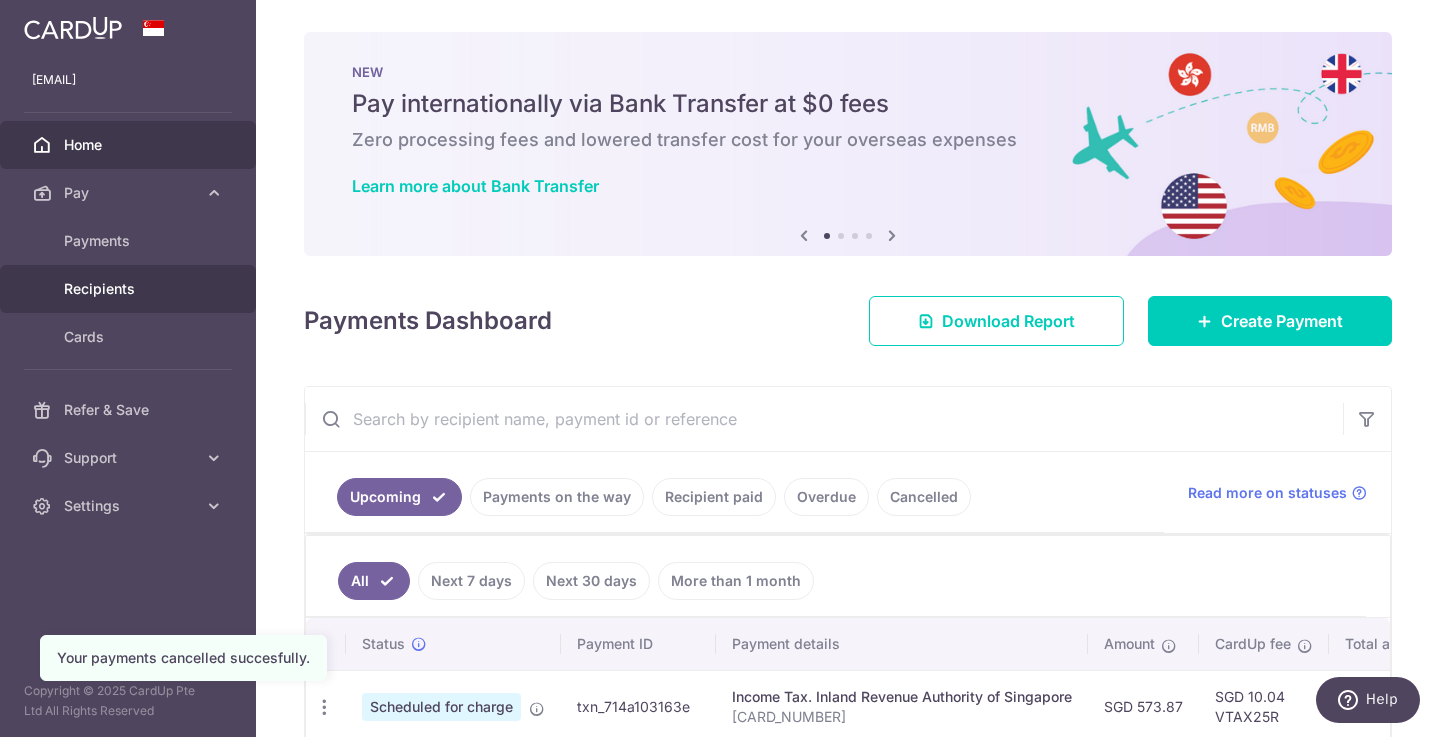 click on "Recipients" at bounding box center (128, 289) 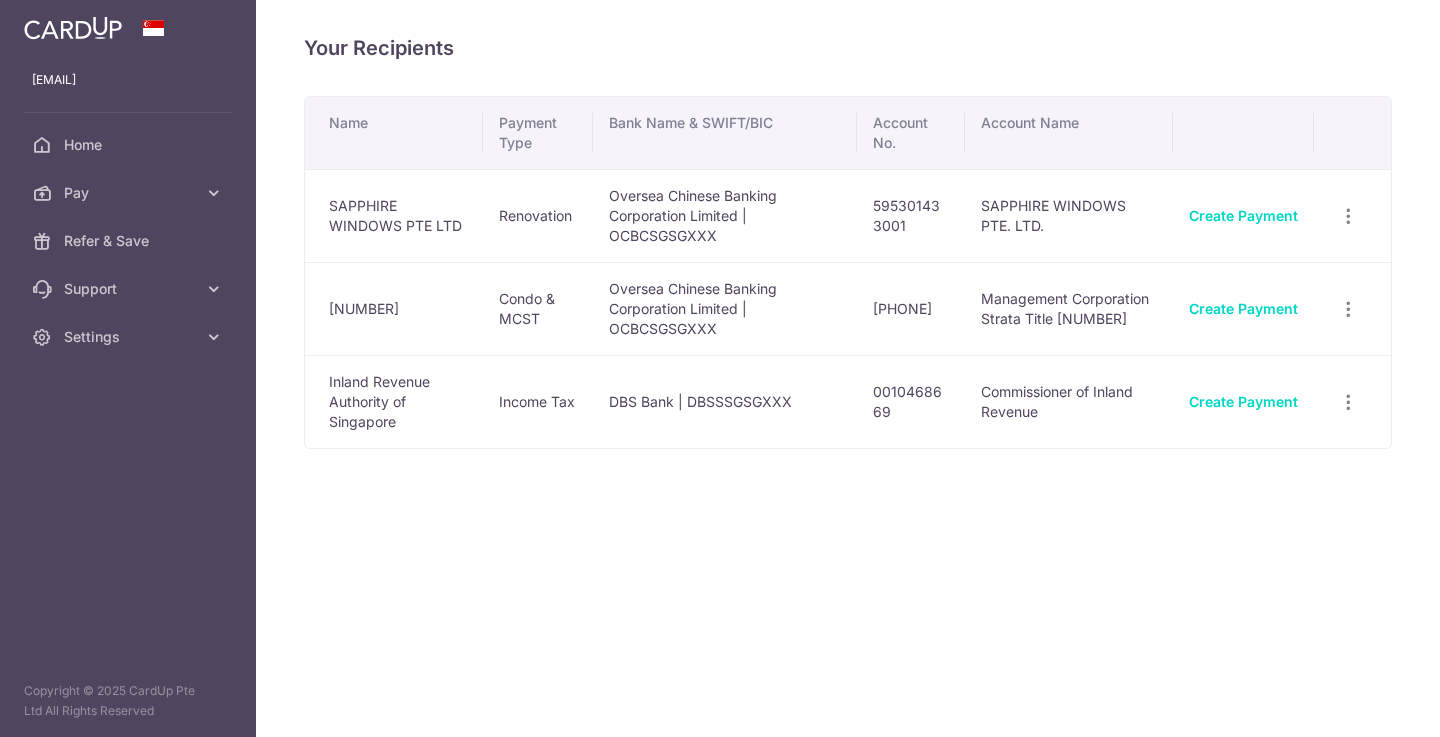 scroll, scrollTop: 0, scrollLeft: 0, axis: both 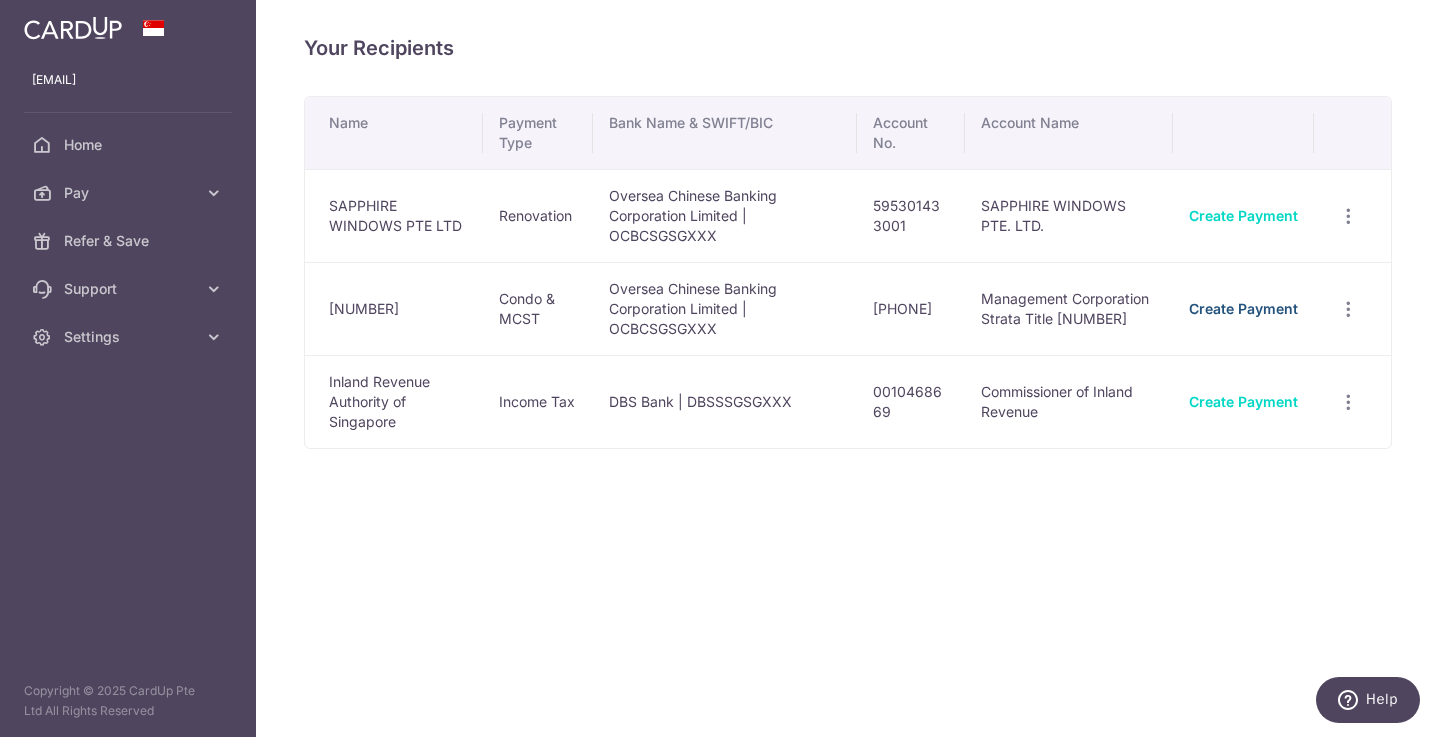 click on "Create Payment" at bounding box center (1243, 308) 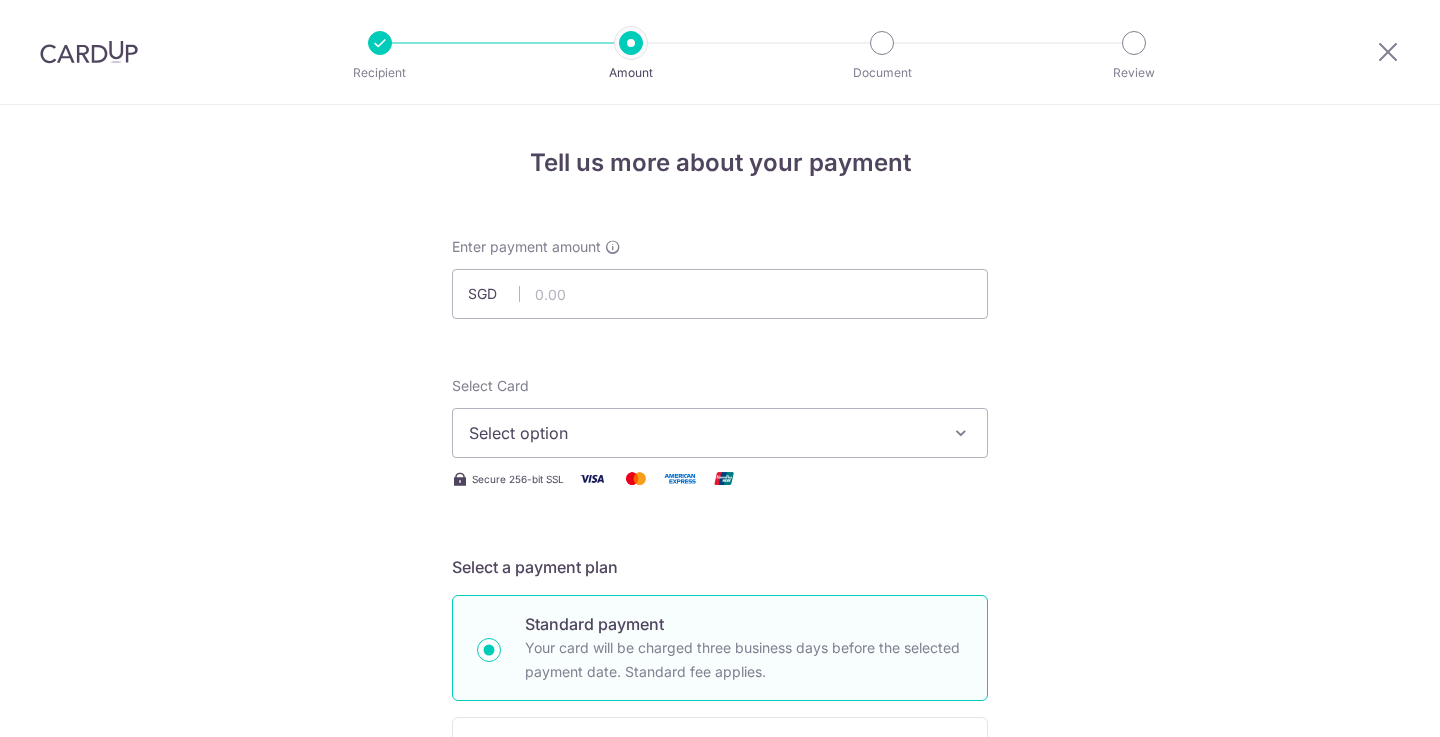 scroll, scrollTop: 0, scrollLeft: 0, axis: both 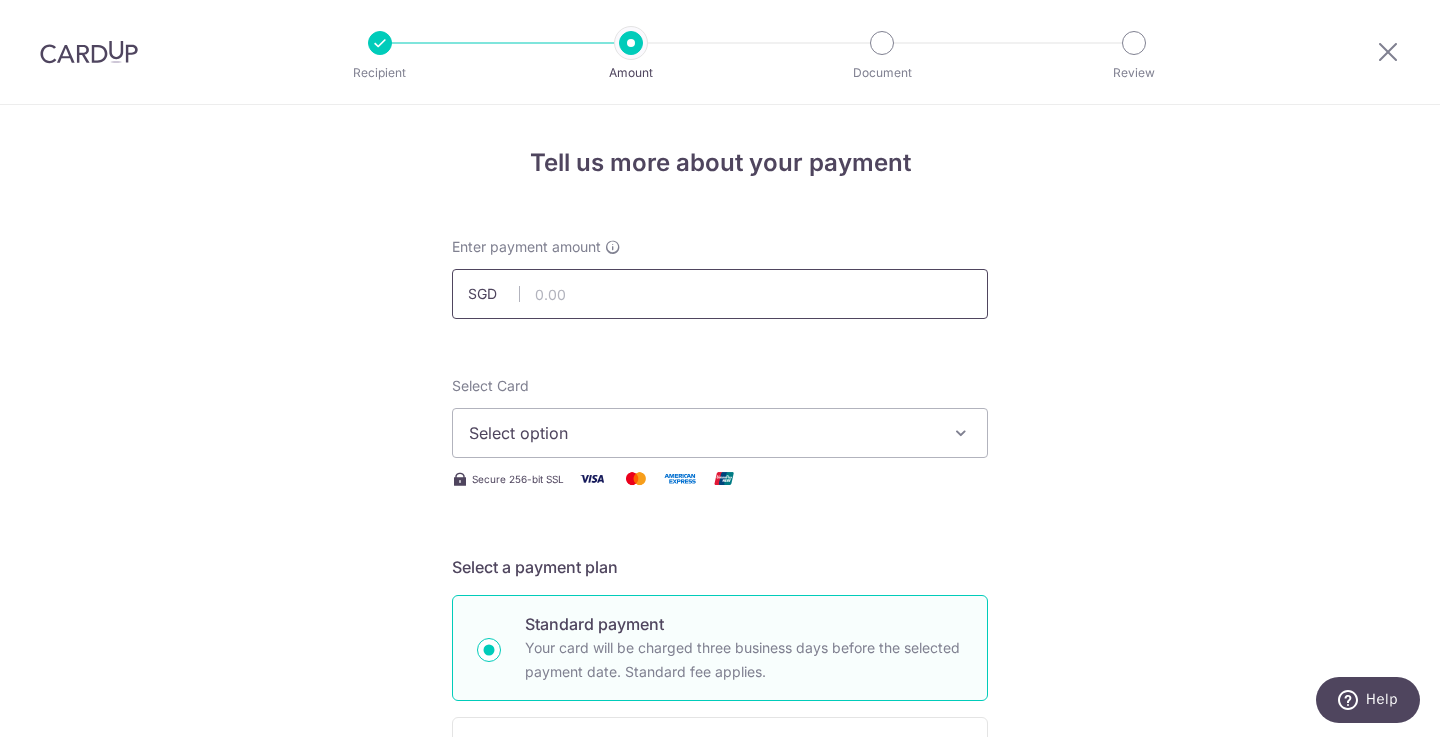 click at bounding box center [720, 294] 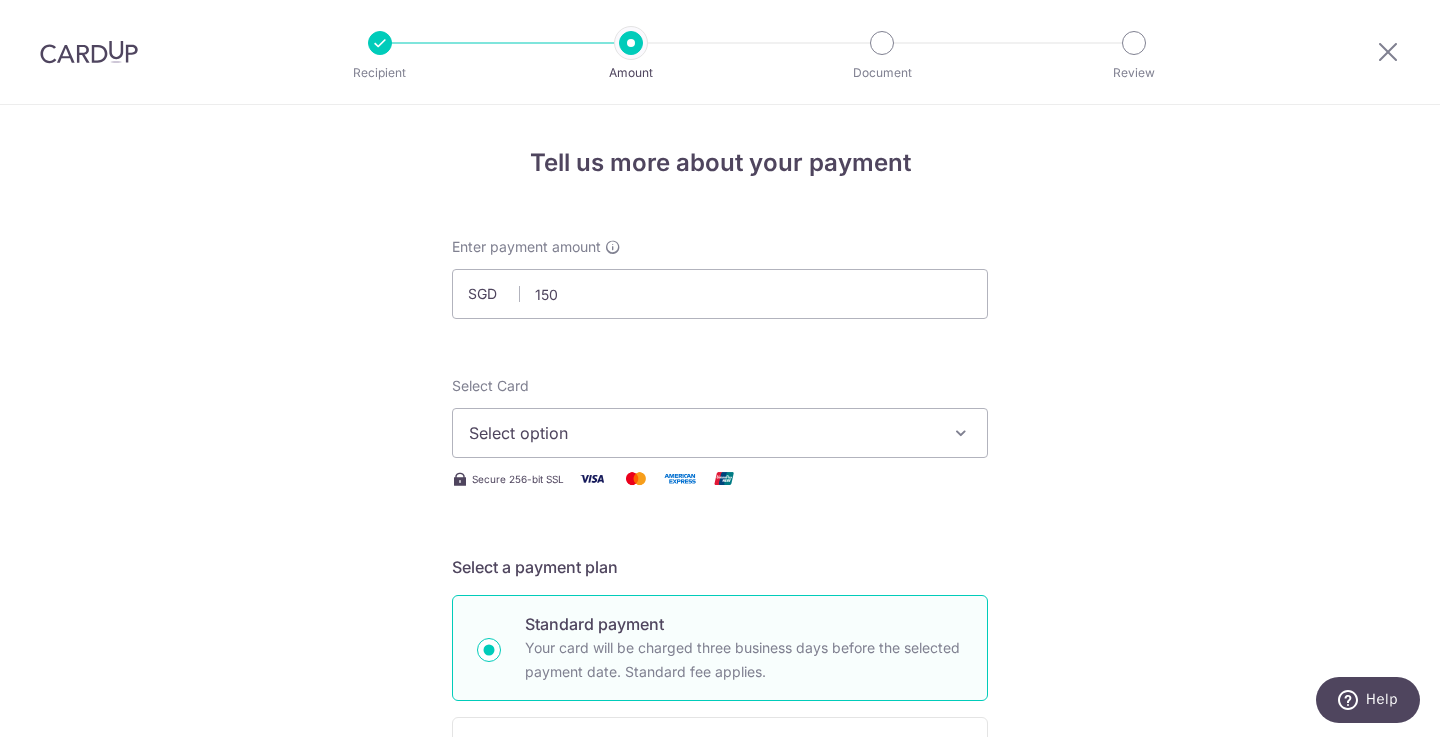 type on "150.00" 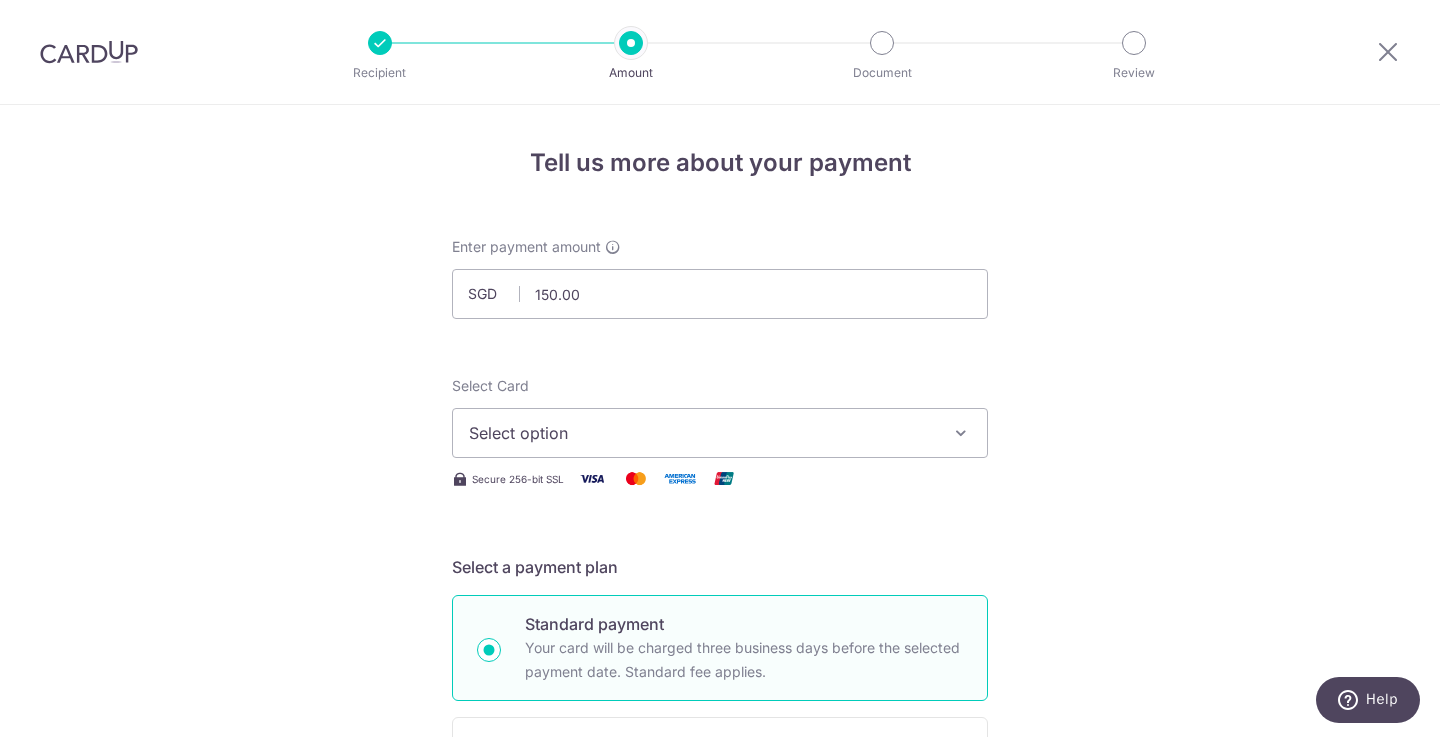 click on "Select option" at bounding box center (702, 433) 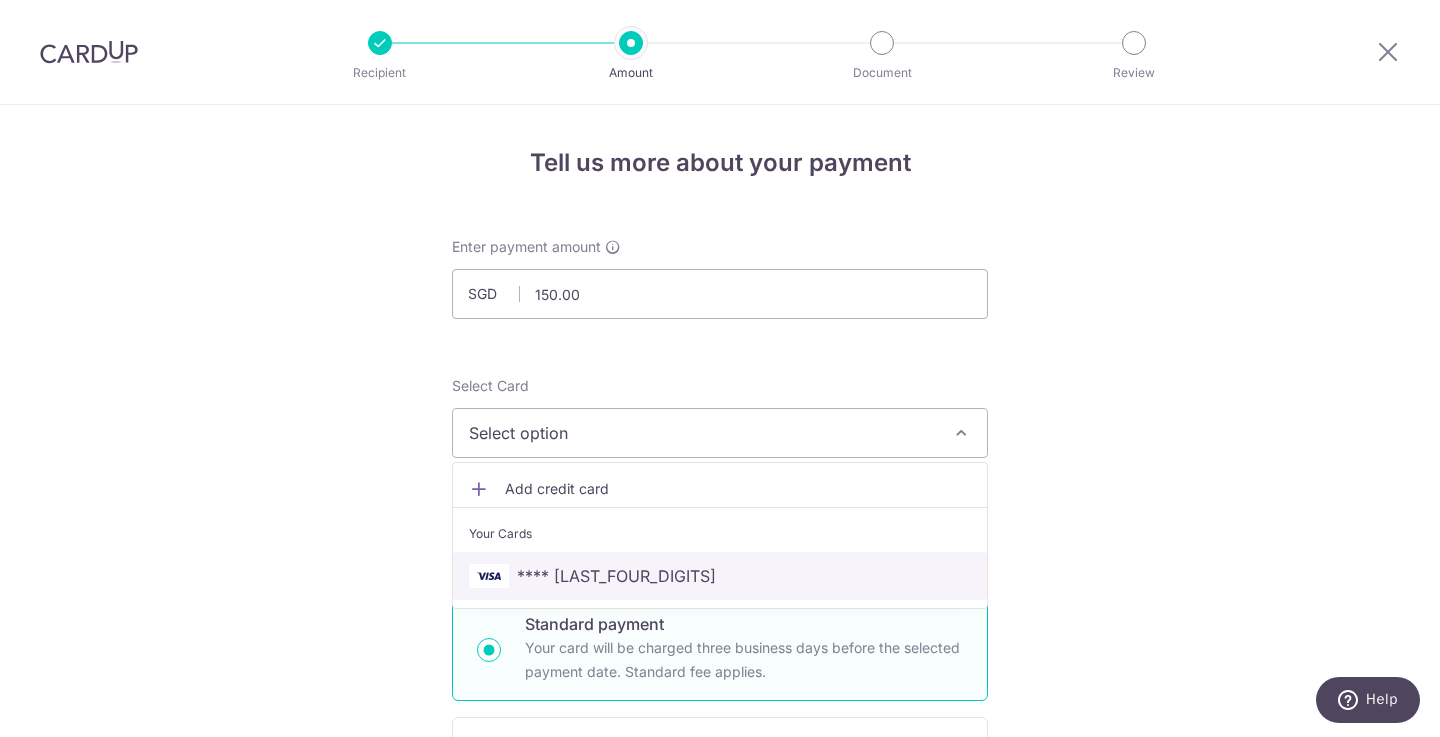 click on "**** [LAST_FOUR_DIGITS]" at bounding box center (616, 576) 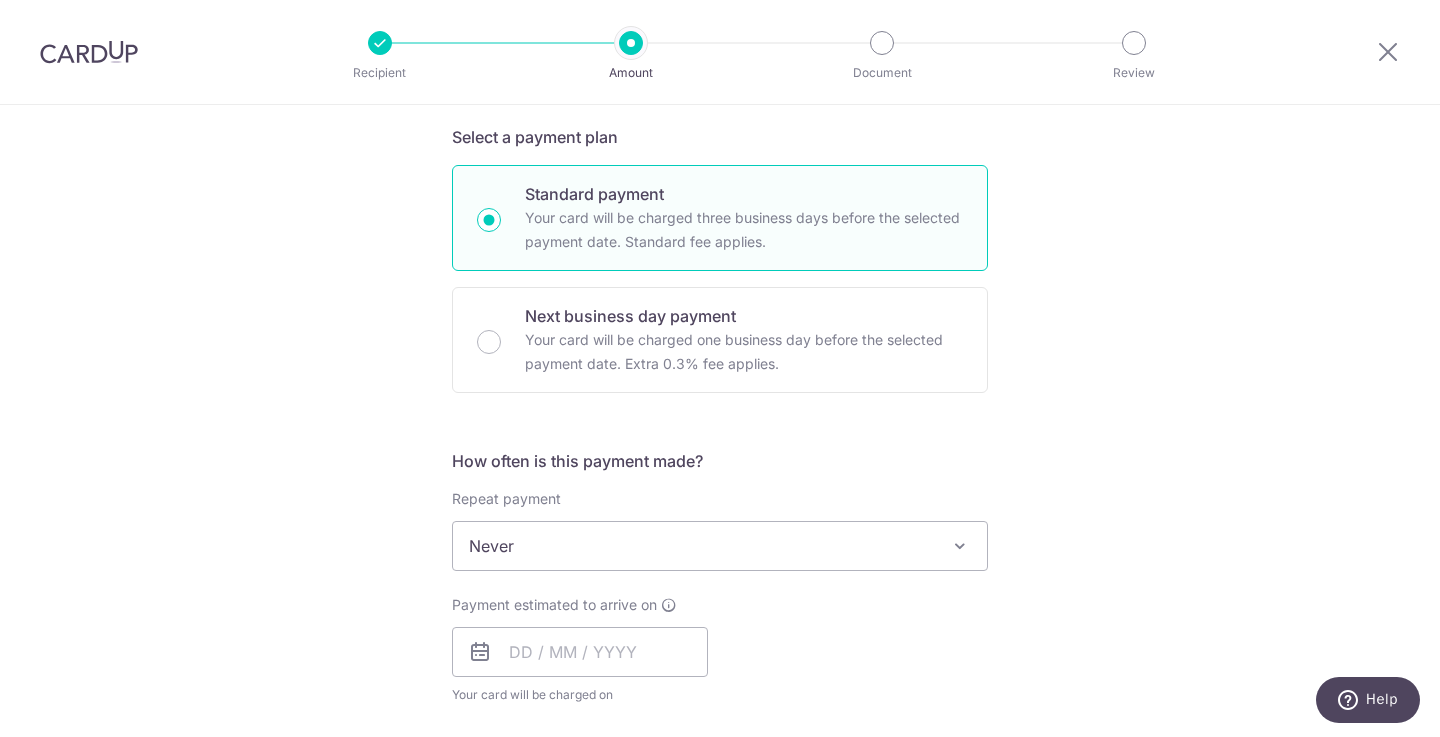scroll, scrollTop: 466, scrollLeft: 0, axis: vertical 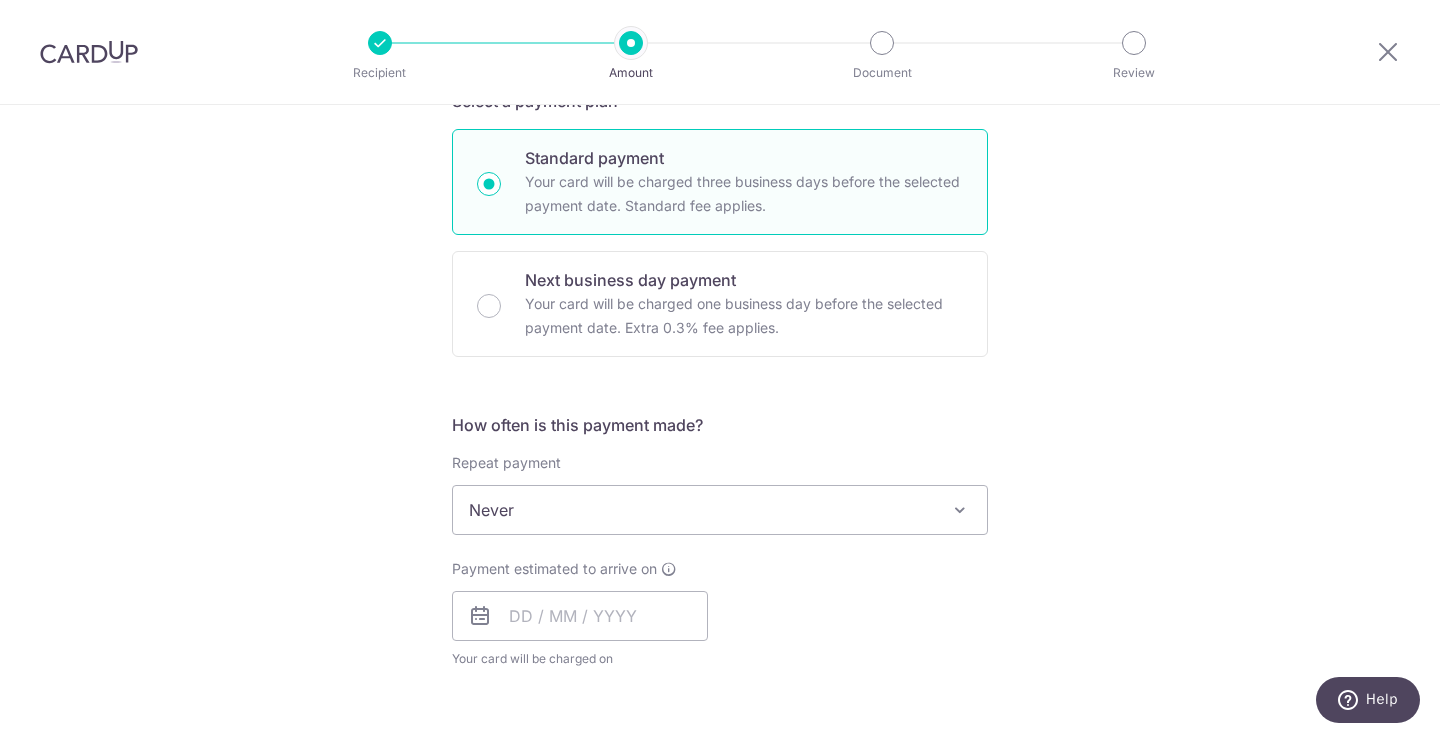 click on "Never" at bounding box center [720, 510] 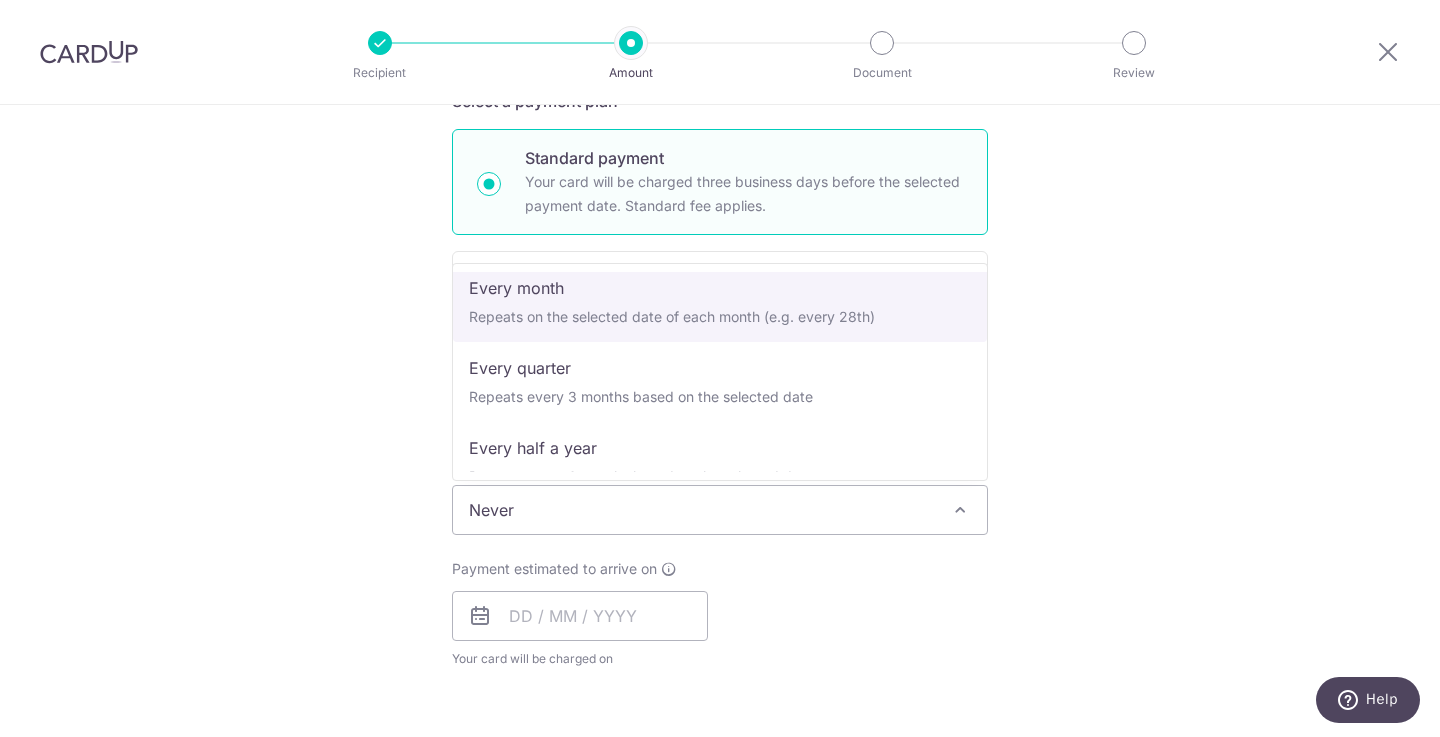 scroll, scrollTop: 178, scrollLeft: 0, axis: vertical 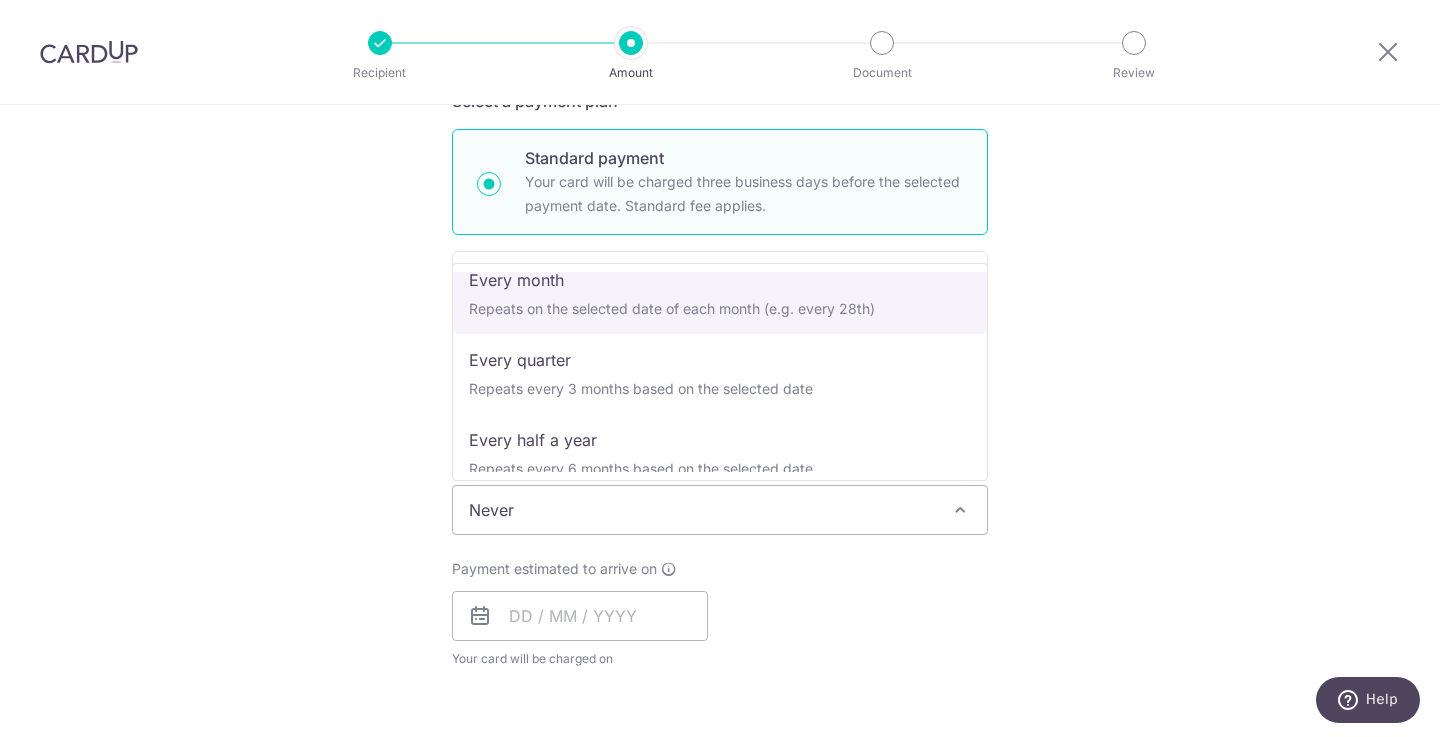 select on "3" 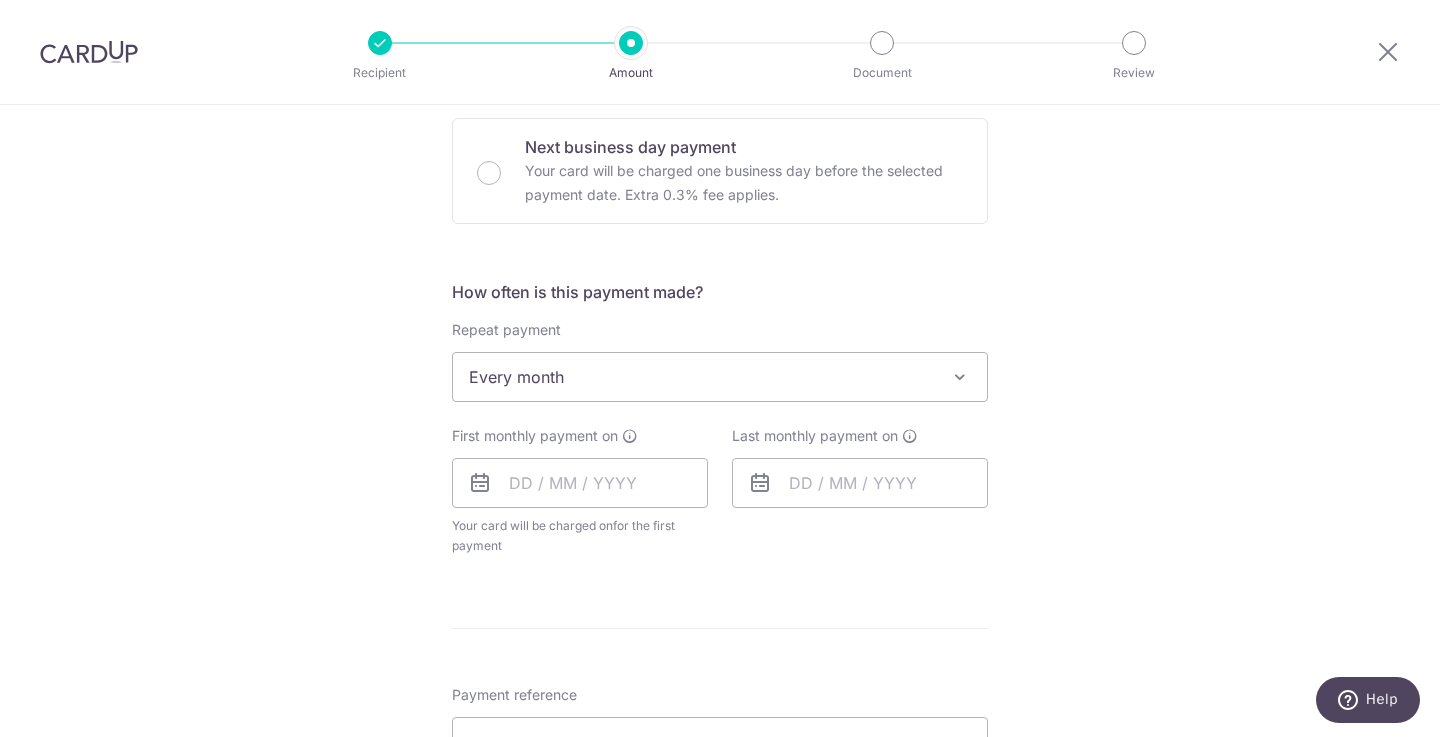 scroll, scrollTop: 621, scrollLeft: 0, axis: vertical 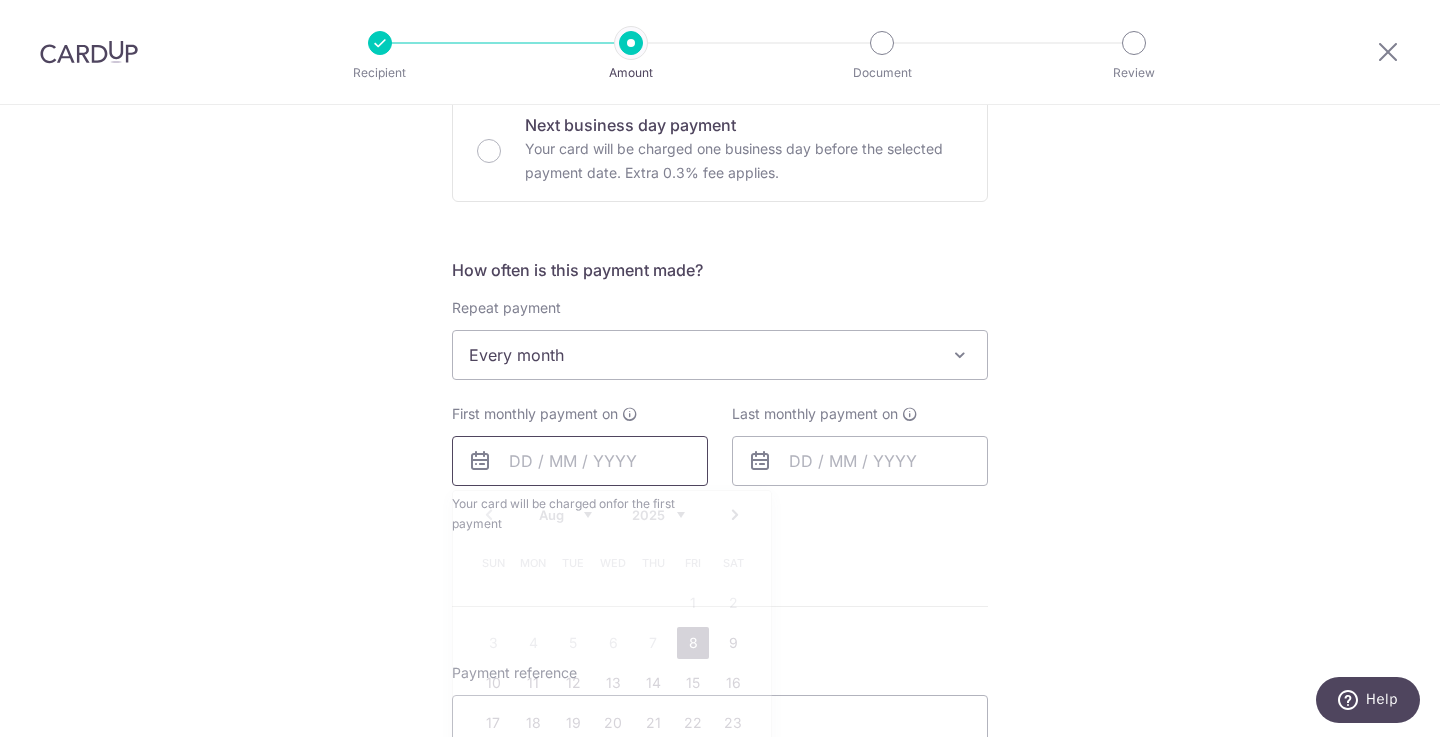 click at bounding box center [580, 461] 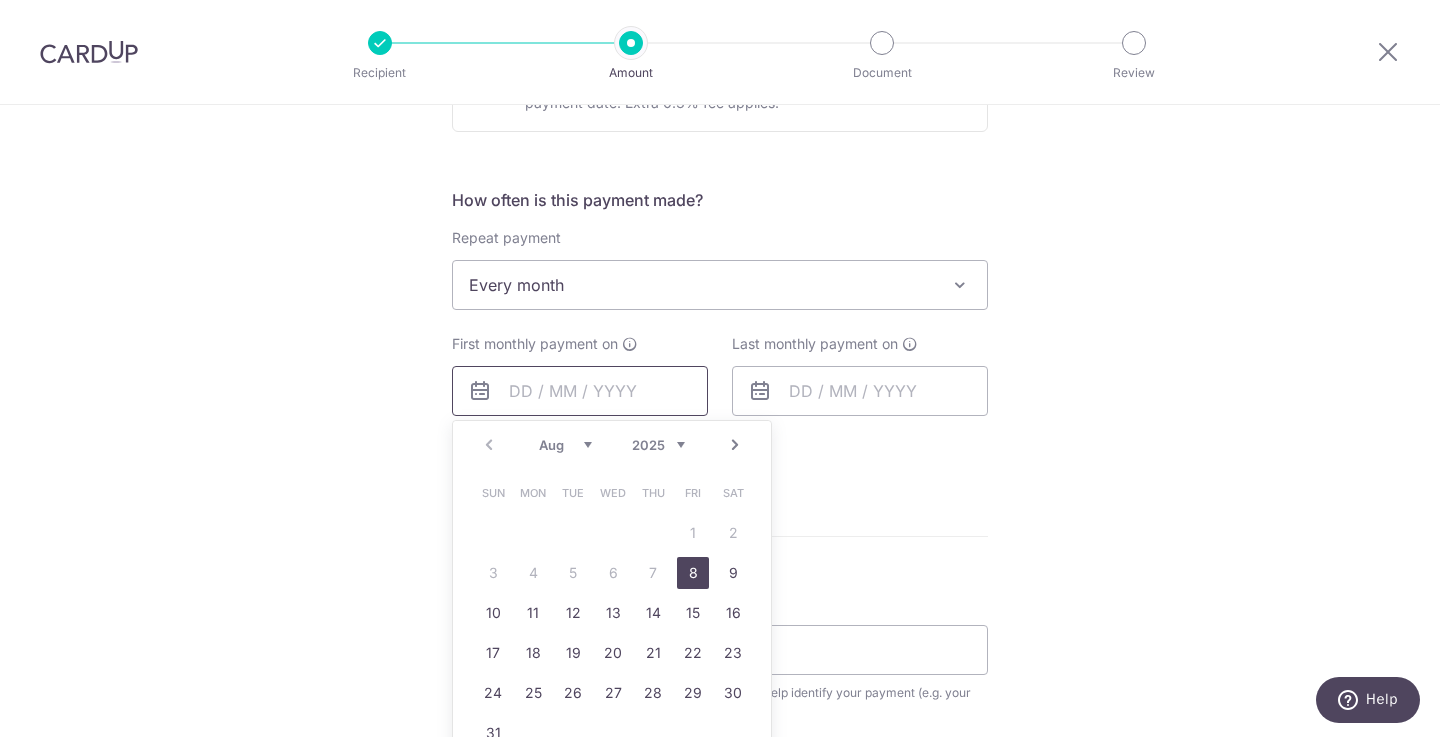 scroll, scrollTop: 712, scrollLeft: 0, axis: vertical 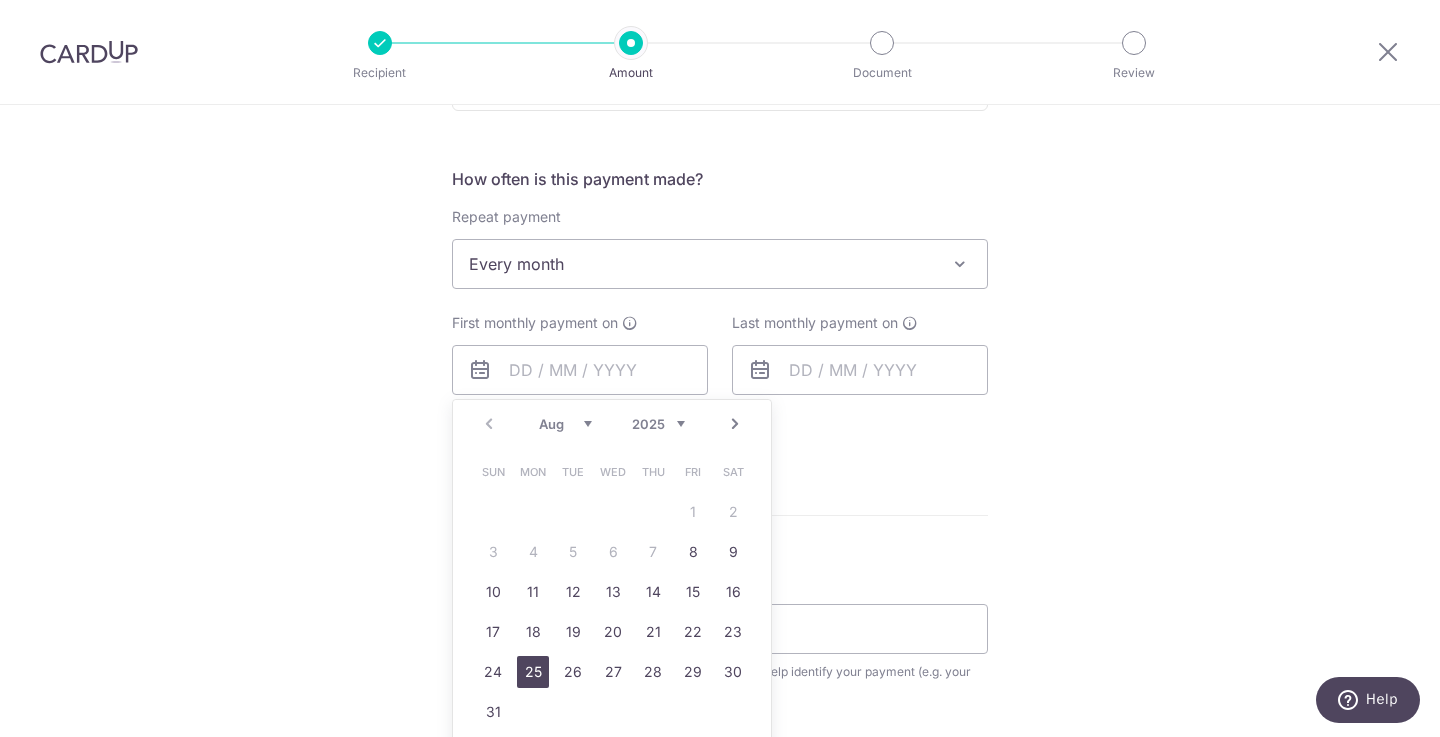 click on "25" at bounding box center [533, 672] 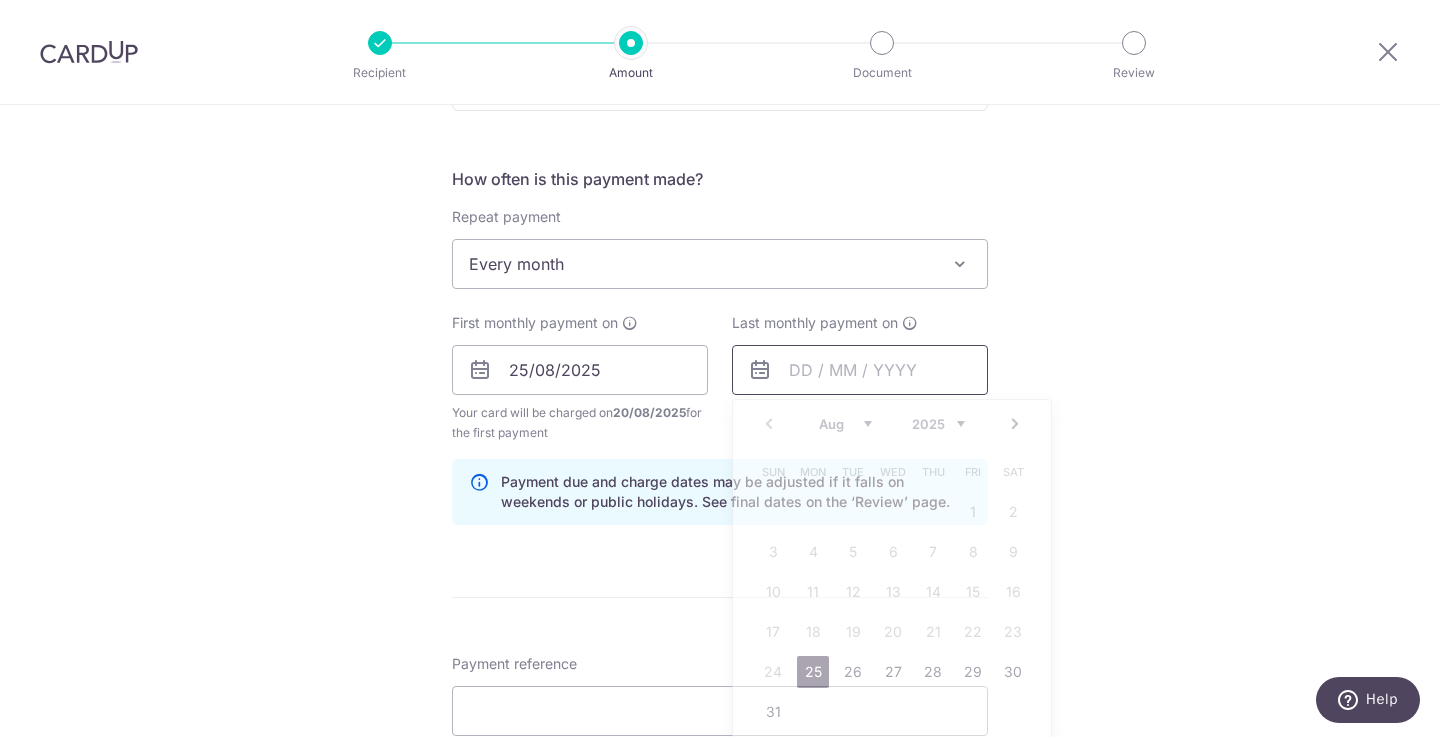 click at bounding box center (860, 370) 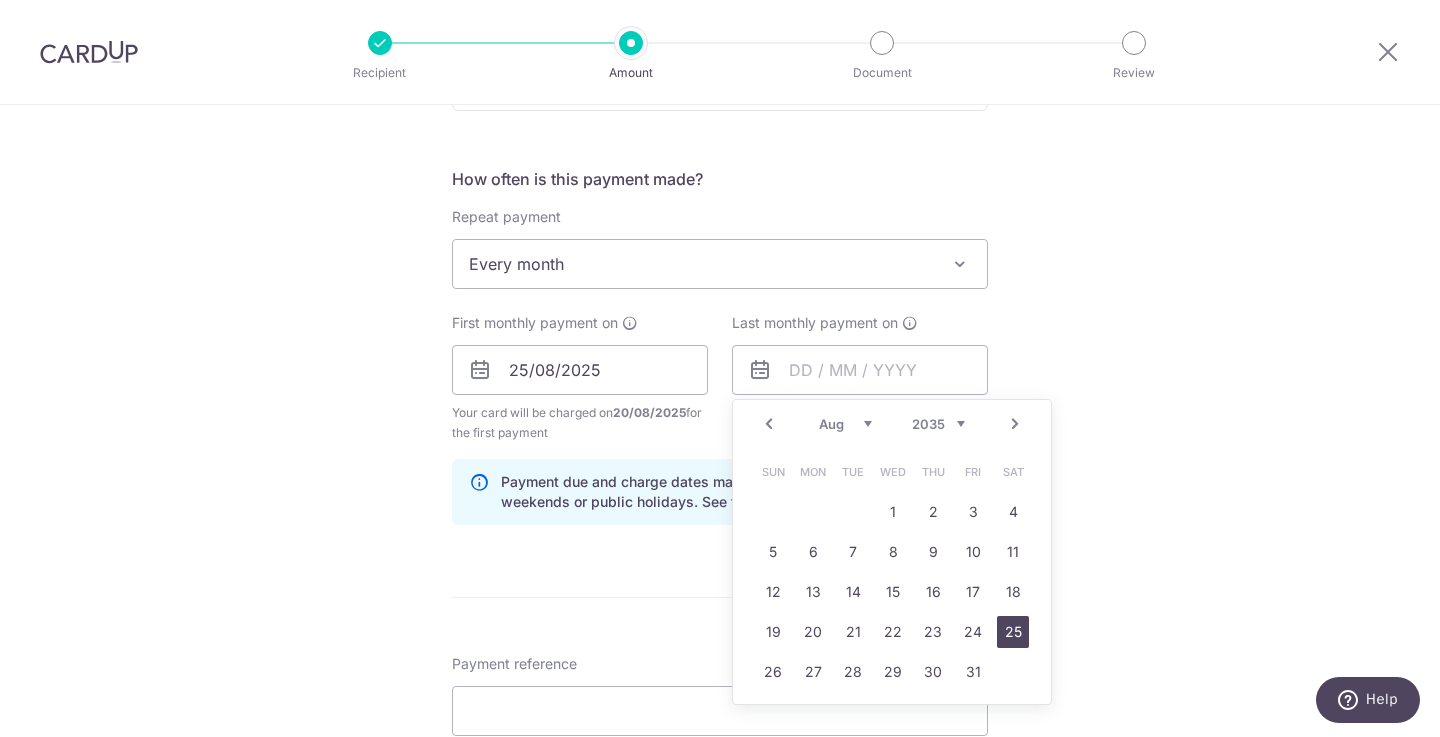 click on "25" at bounding box center [1013, 632] 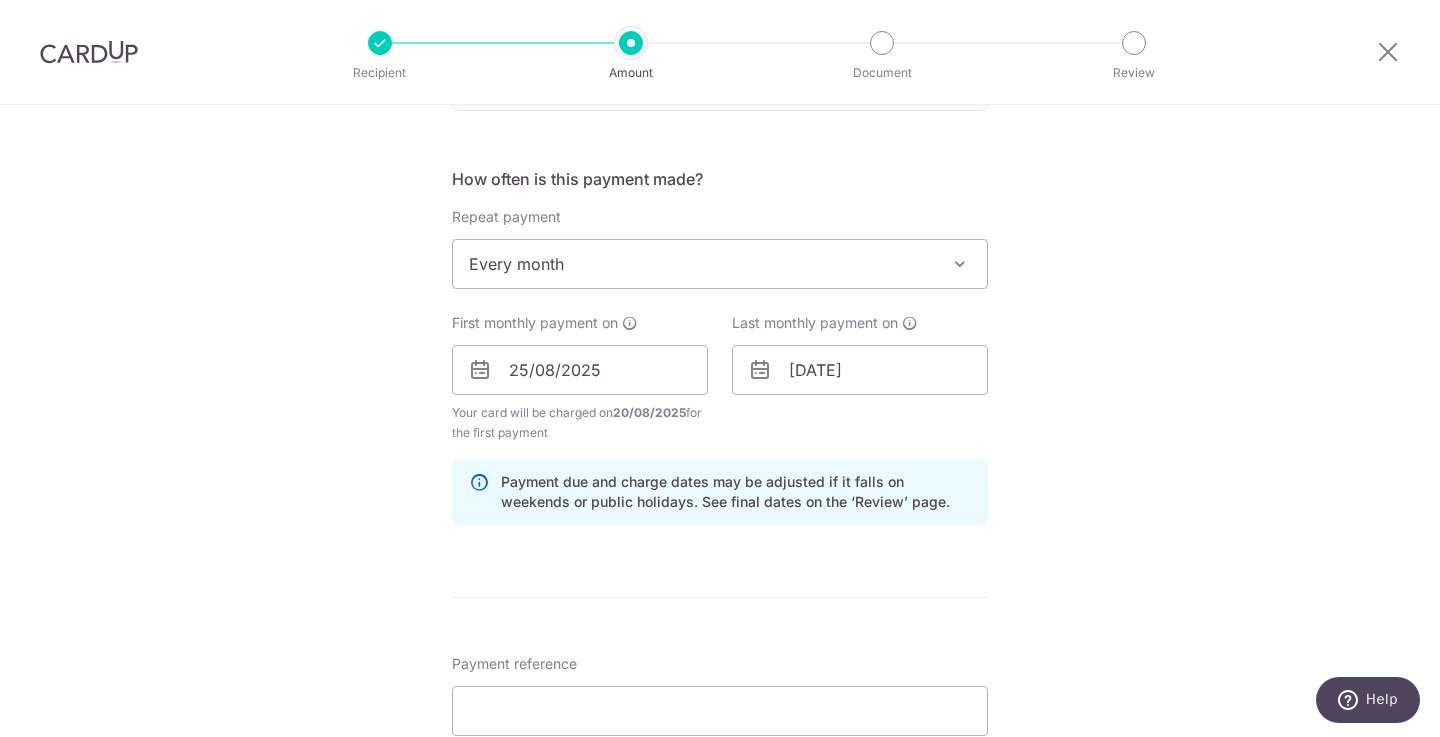 click on "Tell us more about your payment
Select Card
**** [LAST_FOUR_DIGITS]
Add credit card
Your Cards
**** [LAST_FOUR_DIGITS]
Secure 256-bit SSL
Text
New card details
Card
Secure 256-bit SSL" at bounding box center (720, 348) 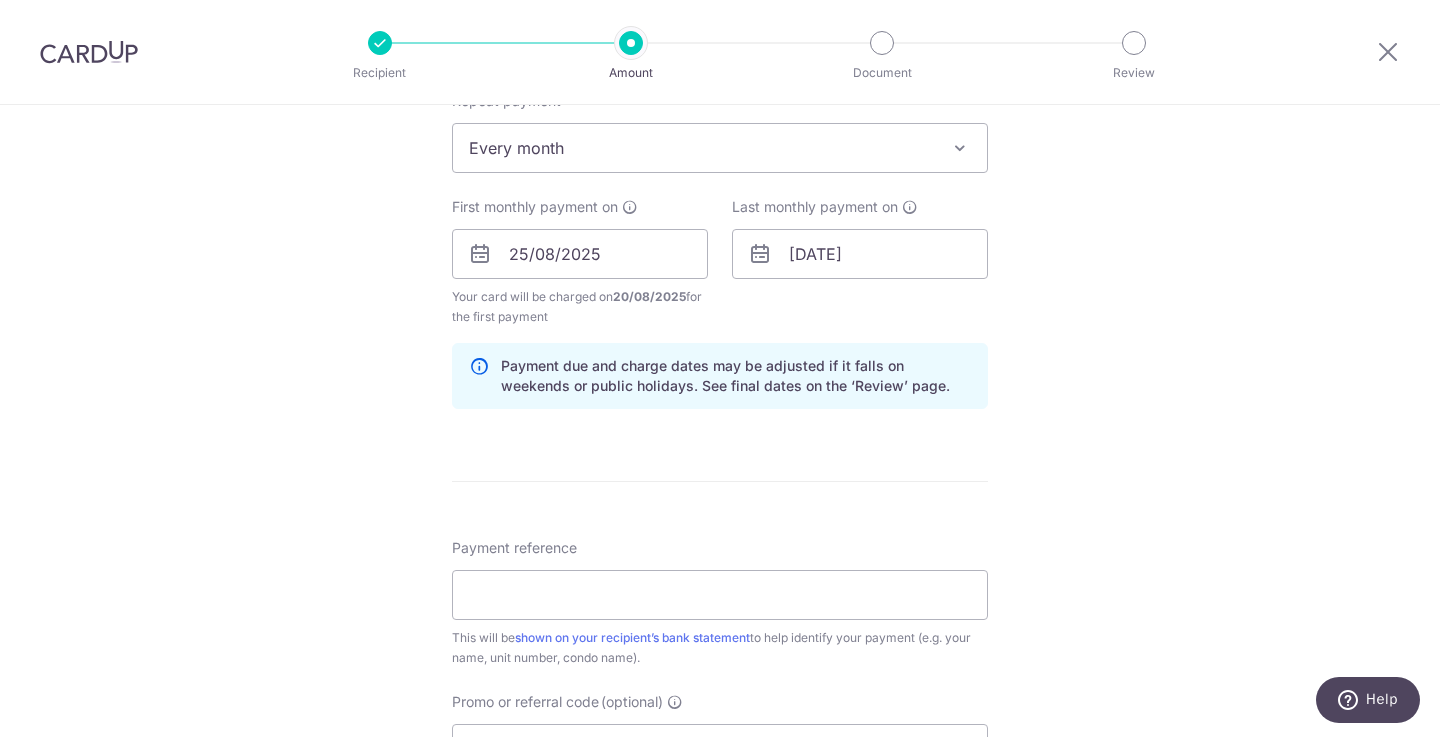 scroll, scrollTop: 840, scrollLeft: 0, axis: vertical 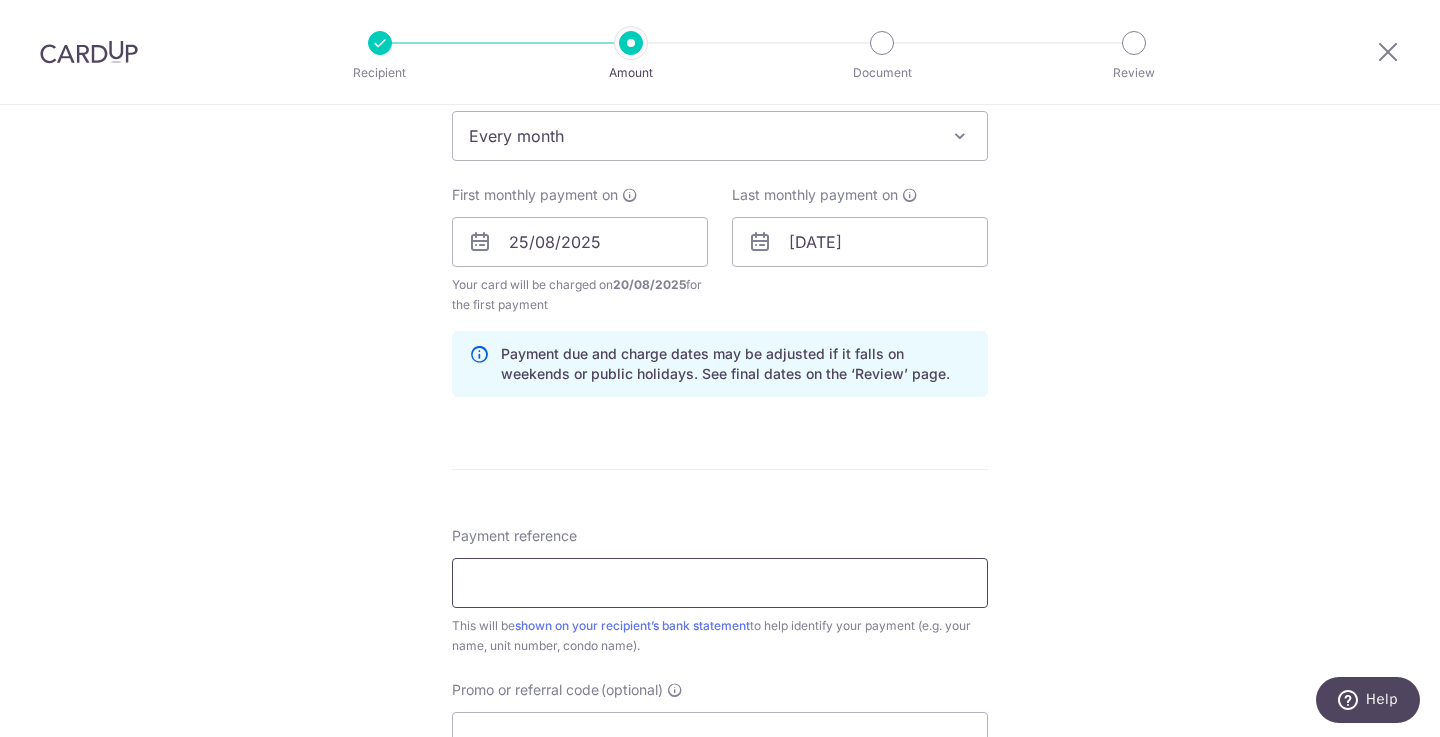 click on "Payment reference" at bounding box center [720, 583] 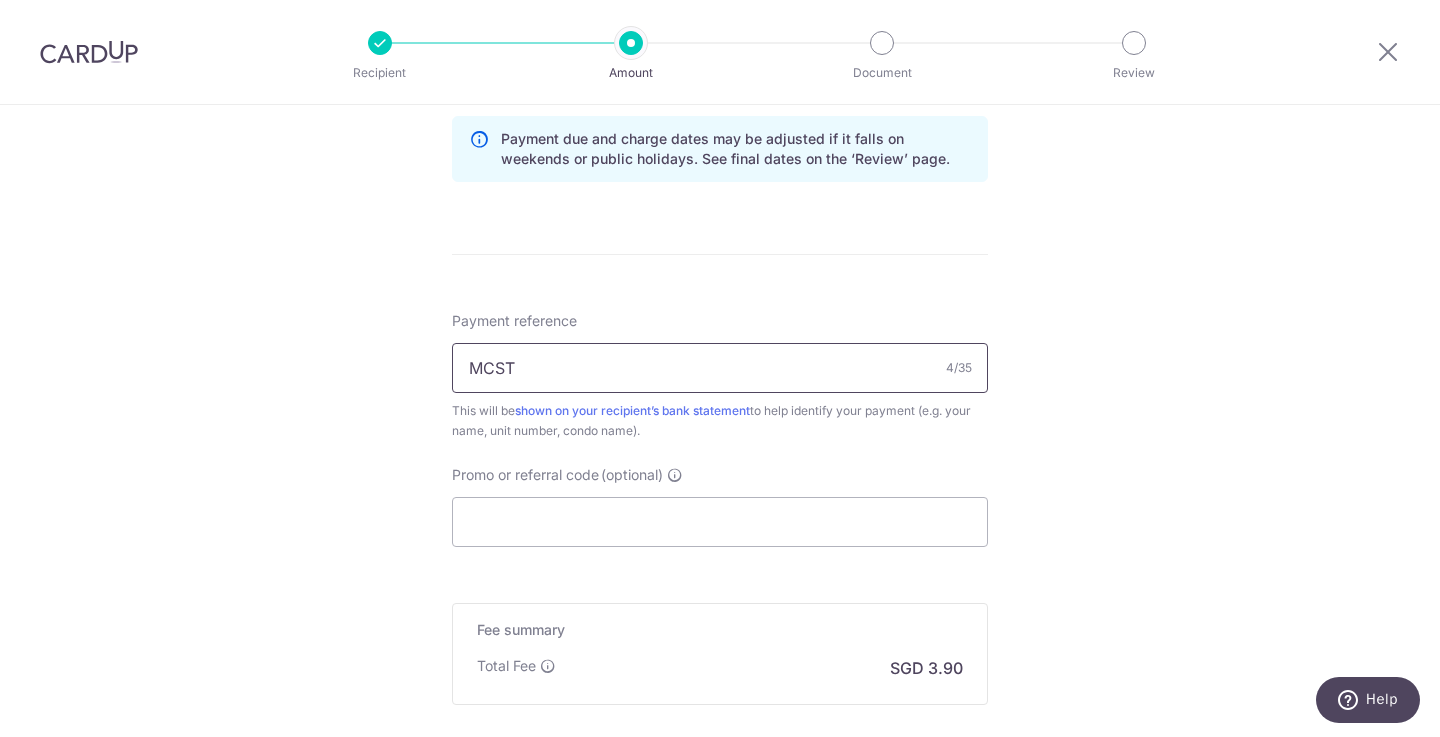 scroll, scrollTop: 1060, scrollLeft: 0, axis: vertical 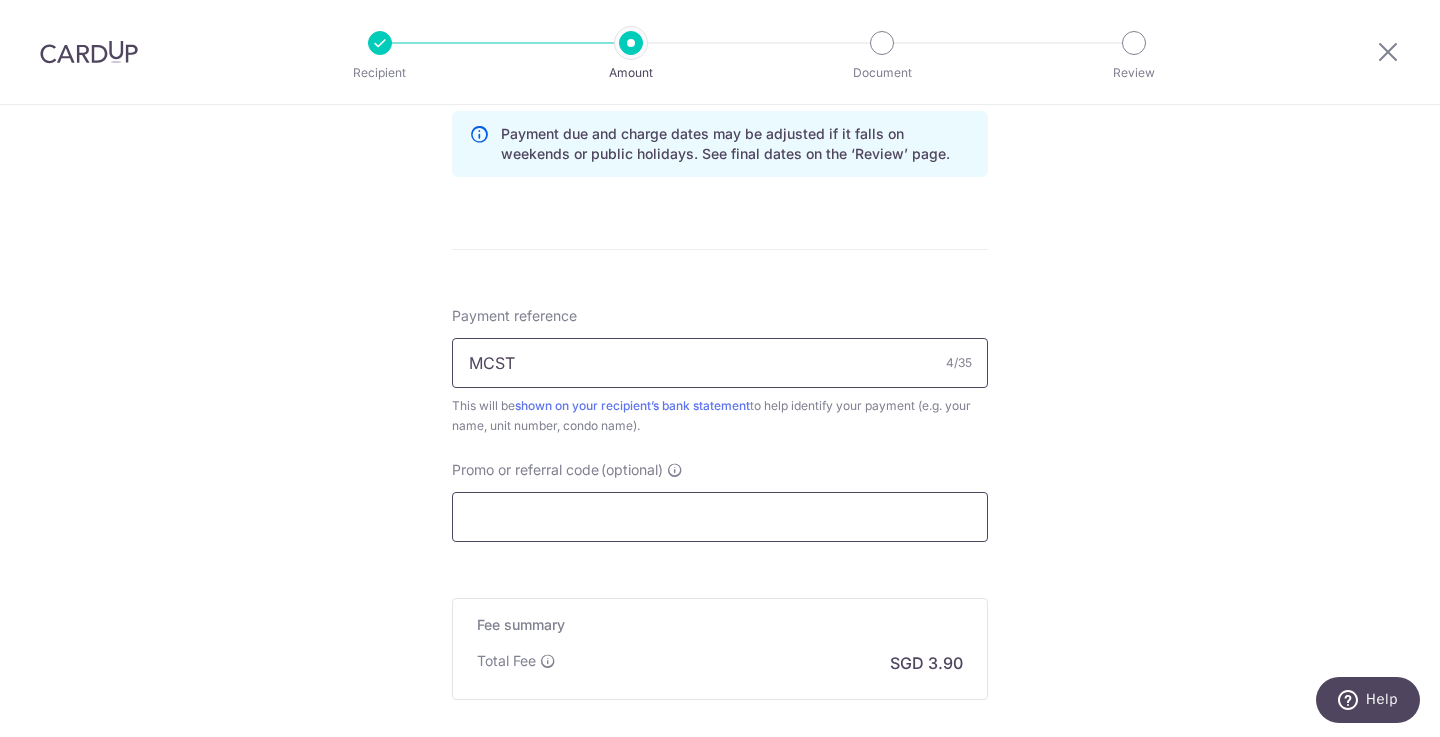 type on "MCST" 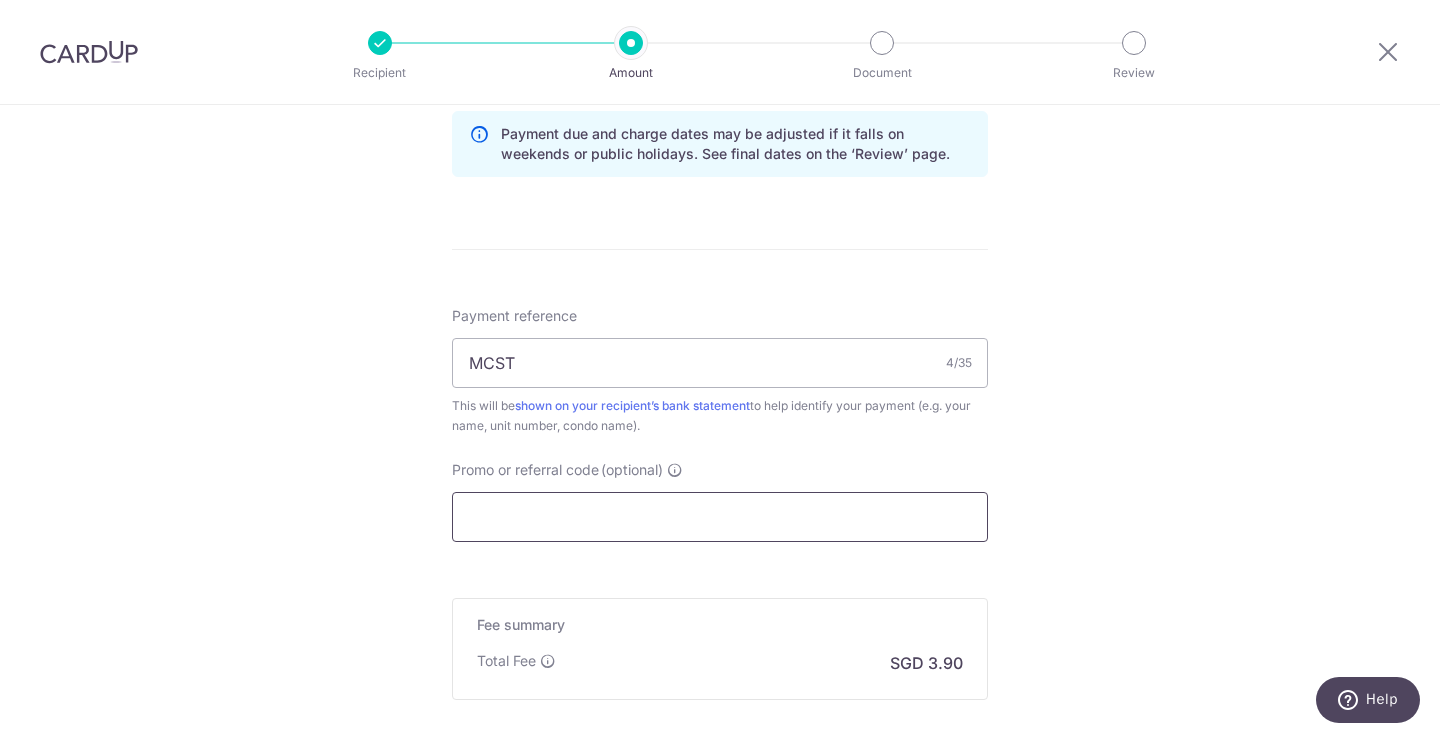 click on "Promo or referral code
(optional)" at bounding box center [720, 517] 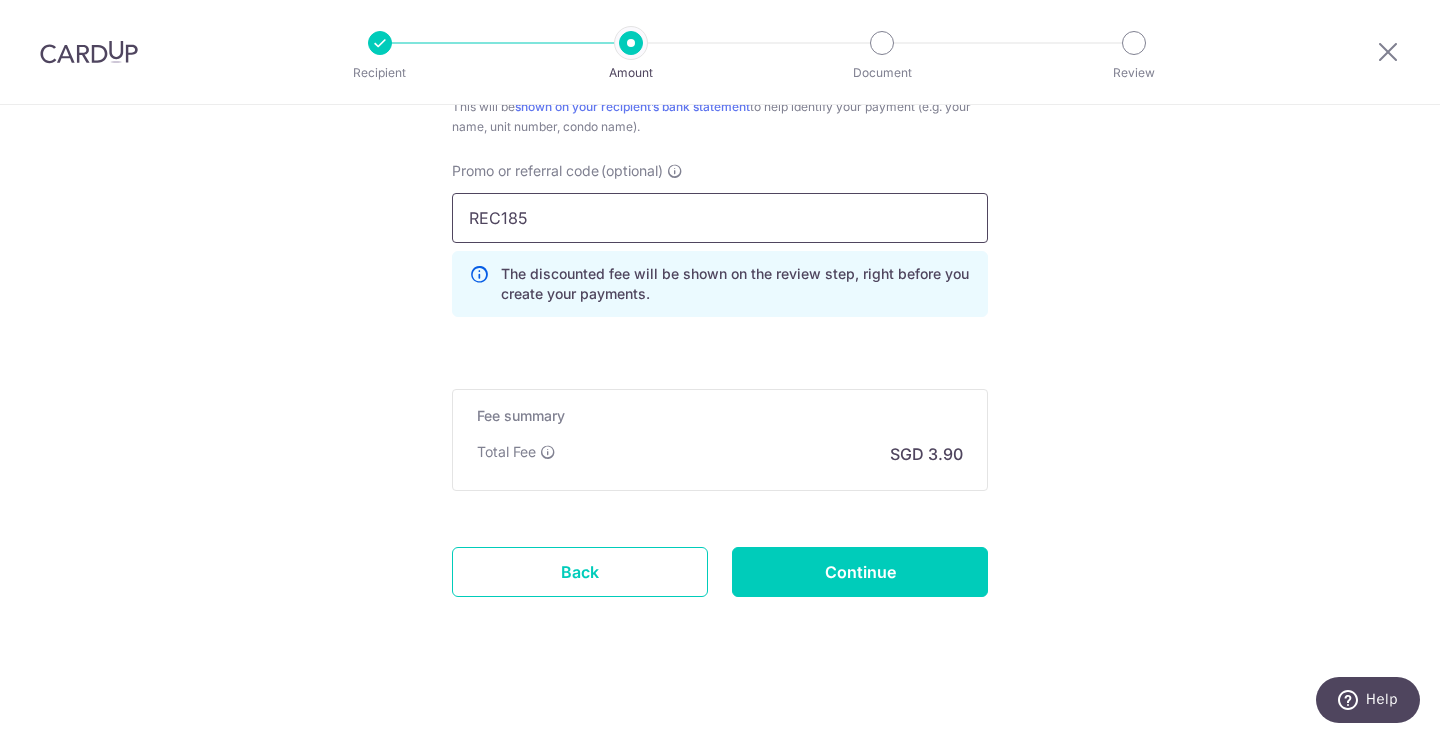 scroll, scrollTop: 1362, scrollLeft: 0, axis: vertical 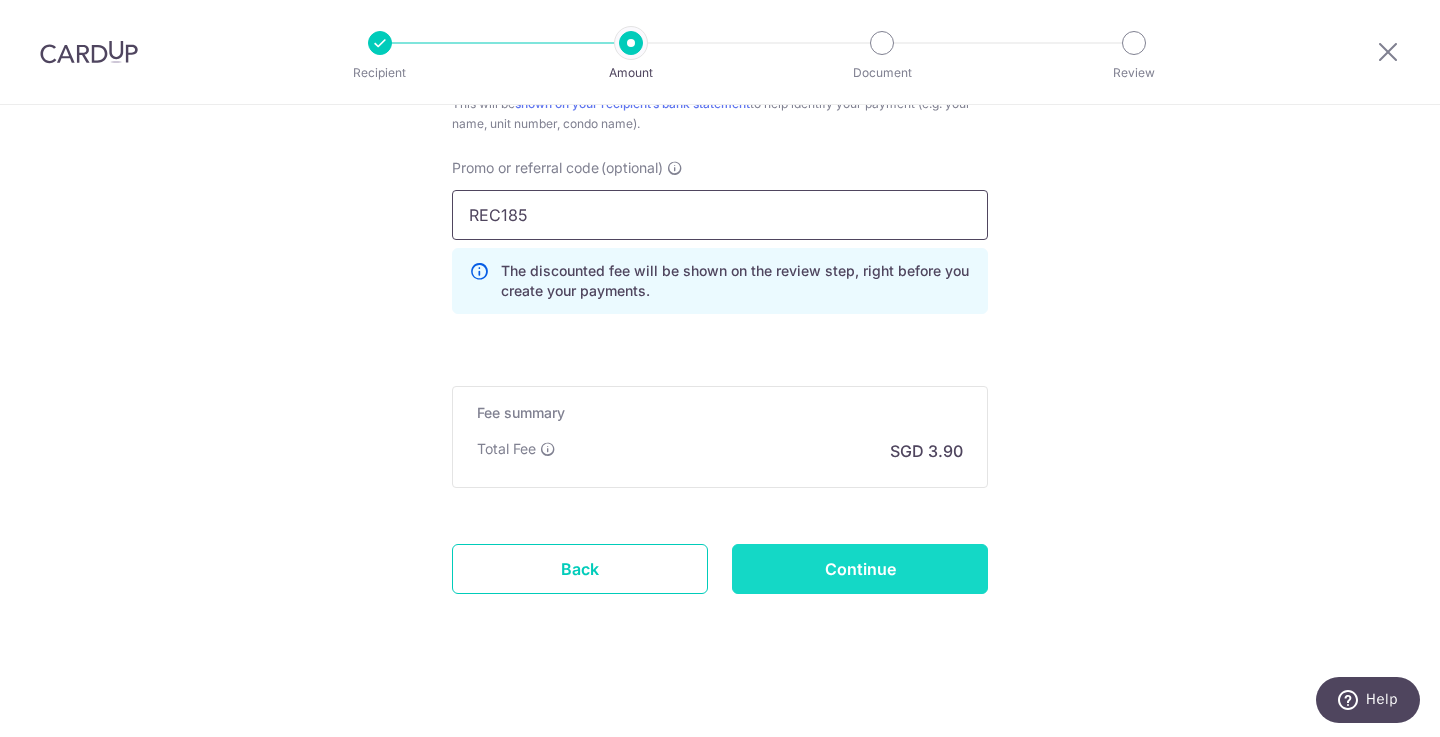 type on "REC185" 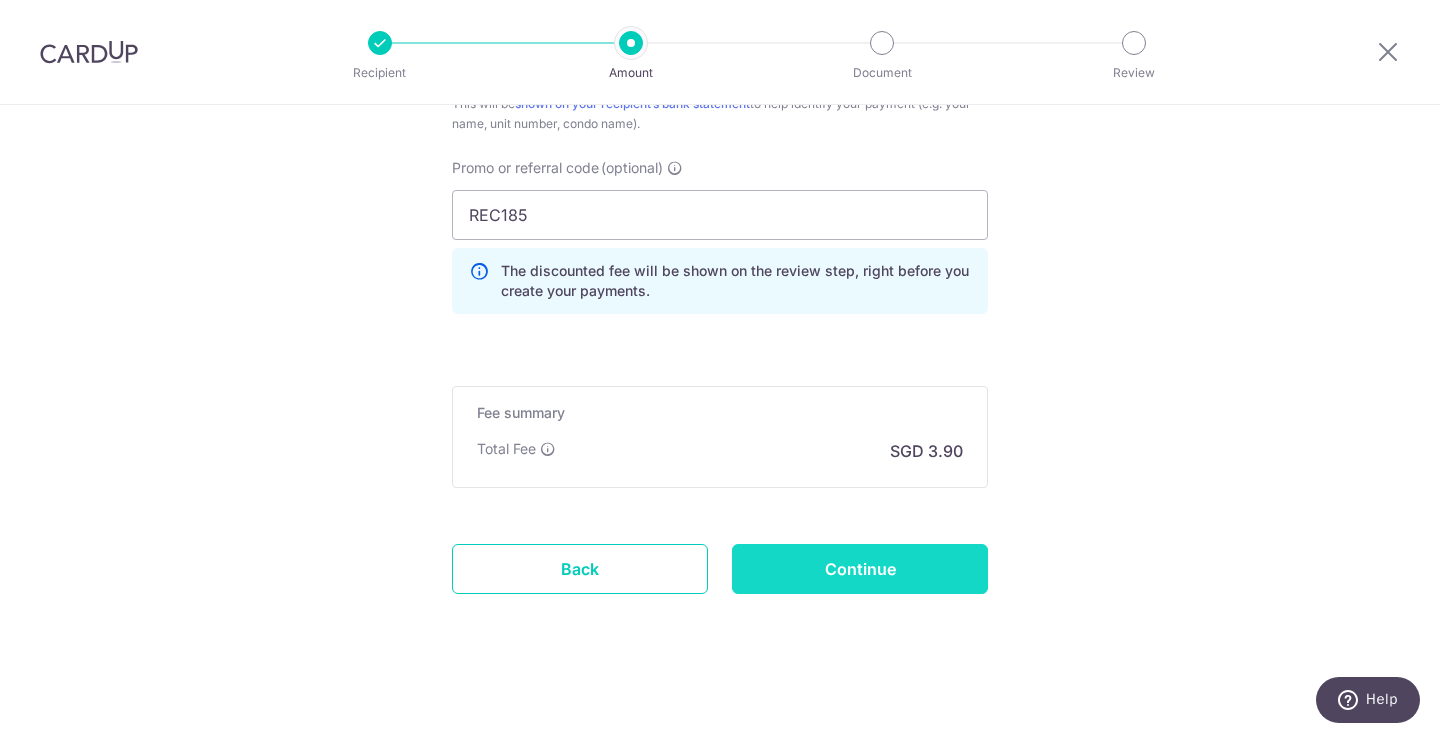 click on "Continue" at bounding box center (860, 569) 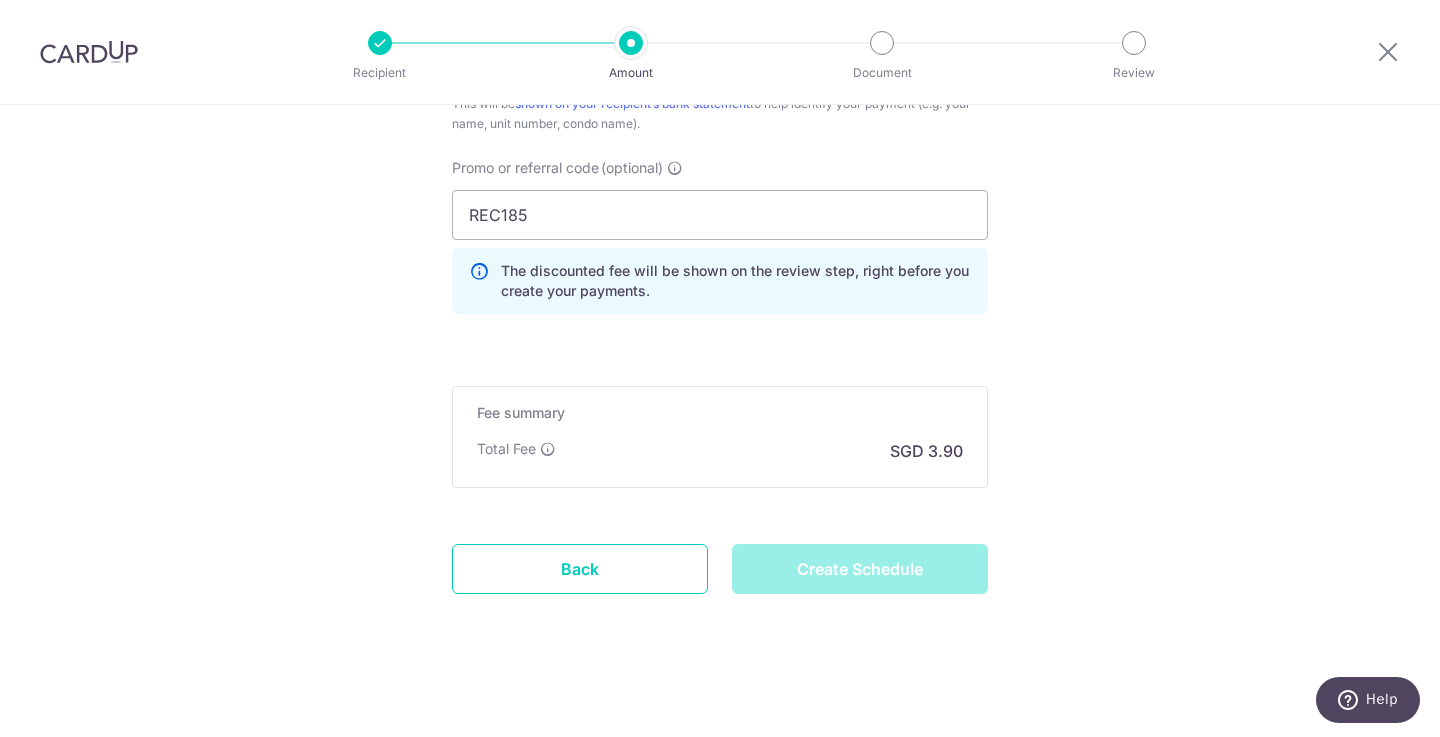 click on "Tell us more about your payment
Select Card
**** [LAST_FOUR_DIGITS]
Add credit card
Your Cards
**** [LAST_FOUR_DIGITS]
Secure 256-bit SSL
Text
New card details
Card
Secure 256-bit SSL" at bounding box center (720, -257) 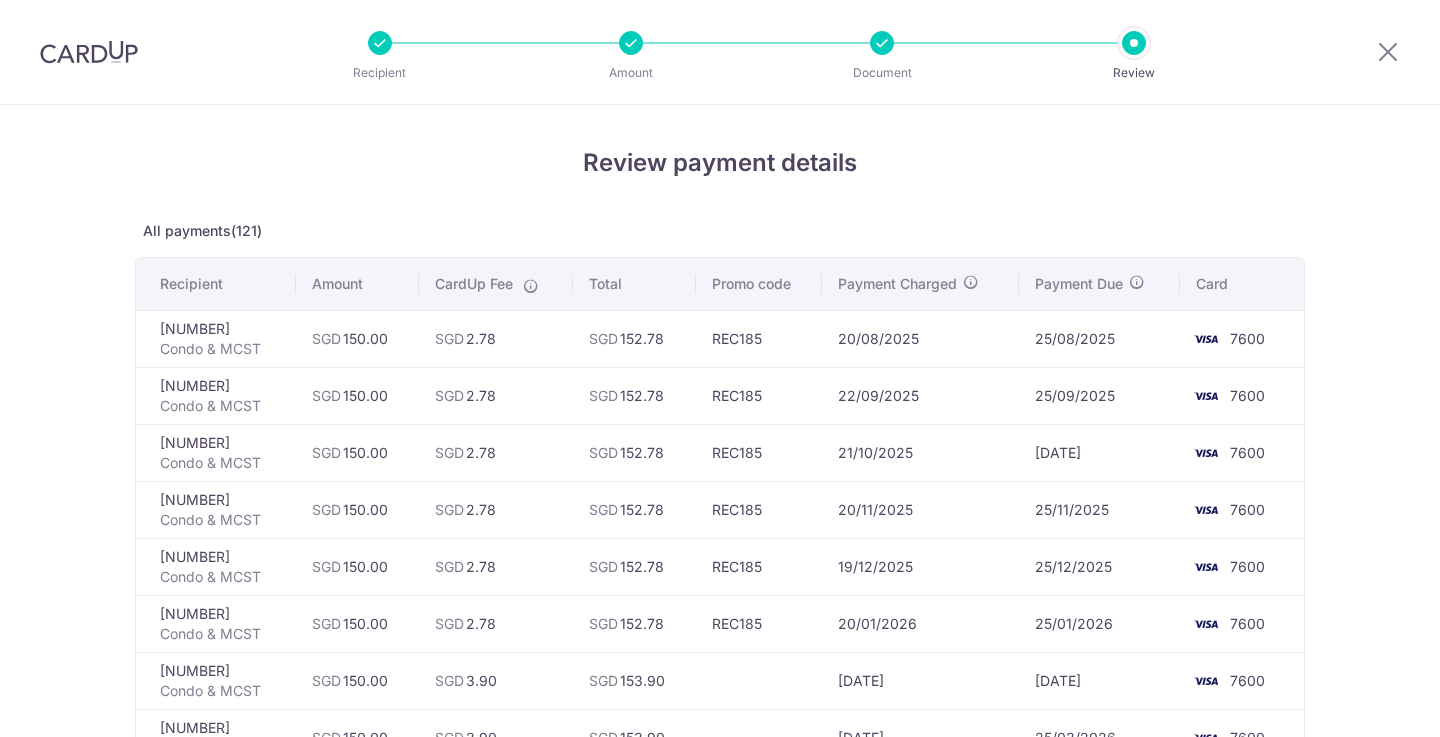 scroll, scrollTop: 0, scrollLeft: 0, axis: both 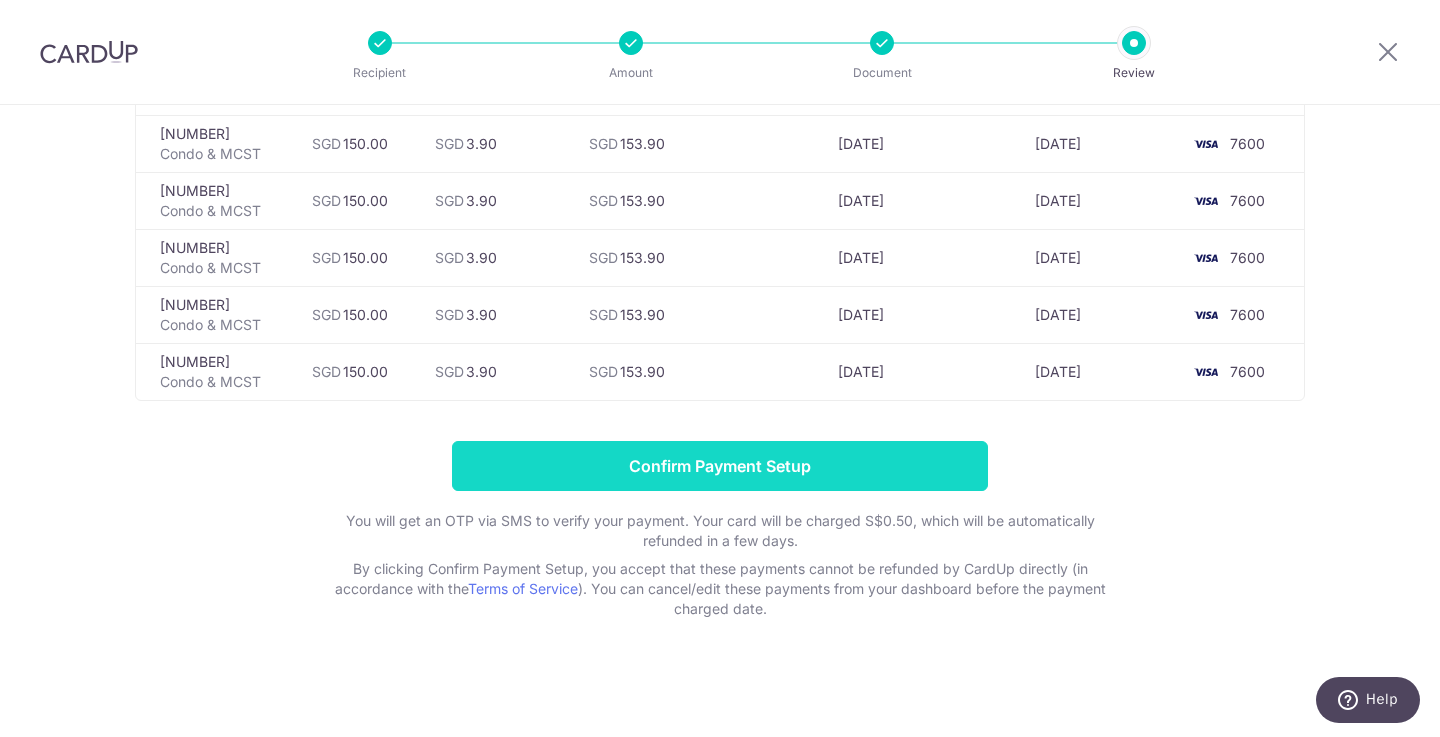 click on "Confirm Payment Setup" at bounding box center [720, 466] 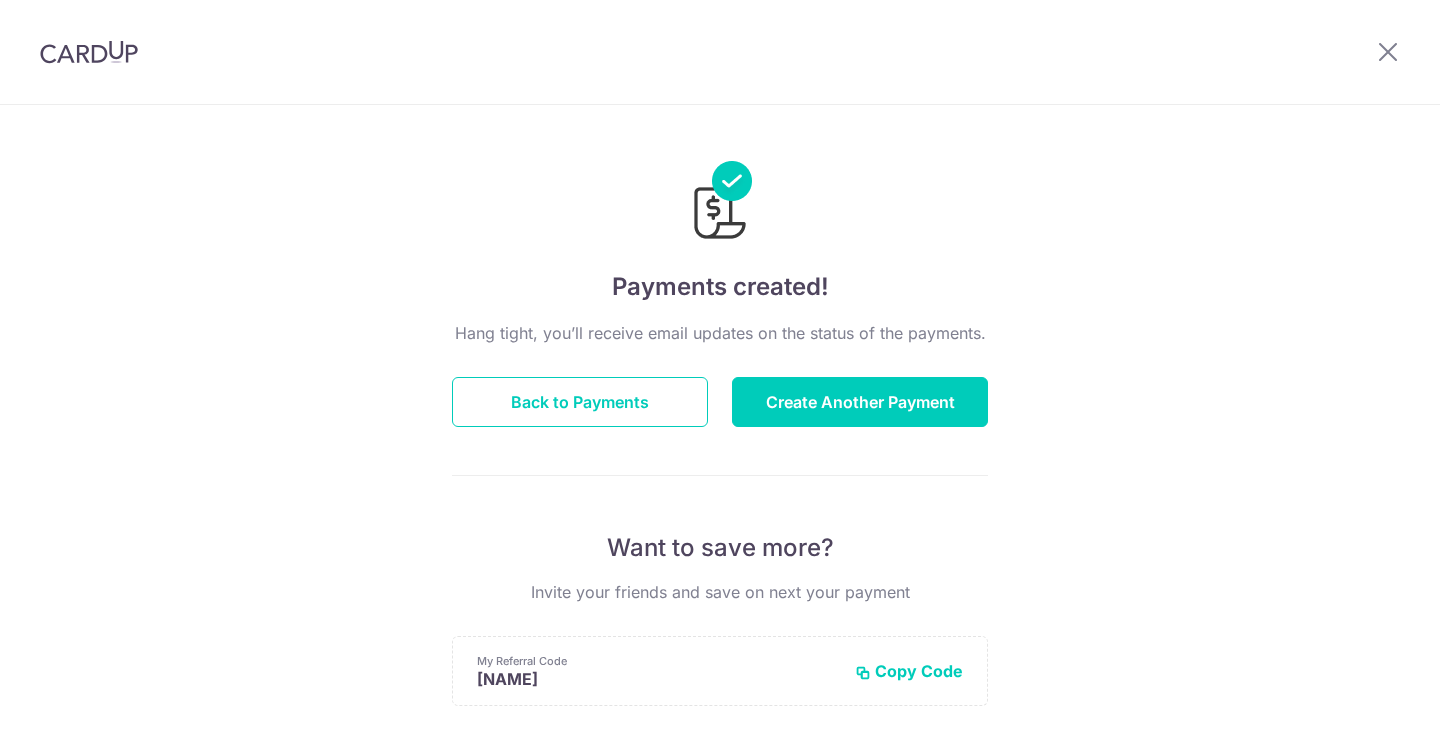 scroll, scrollTop: 0, scrollLeft: 0, axis: both 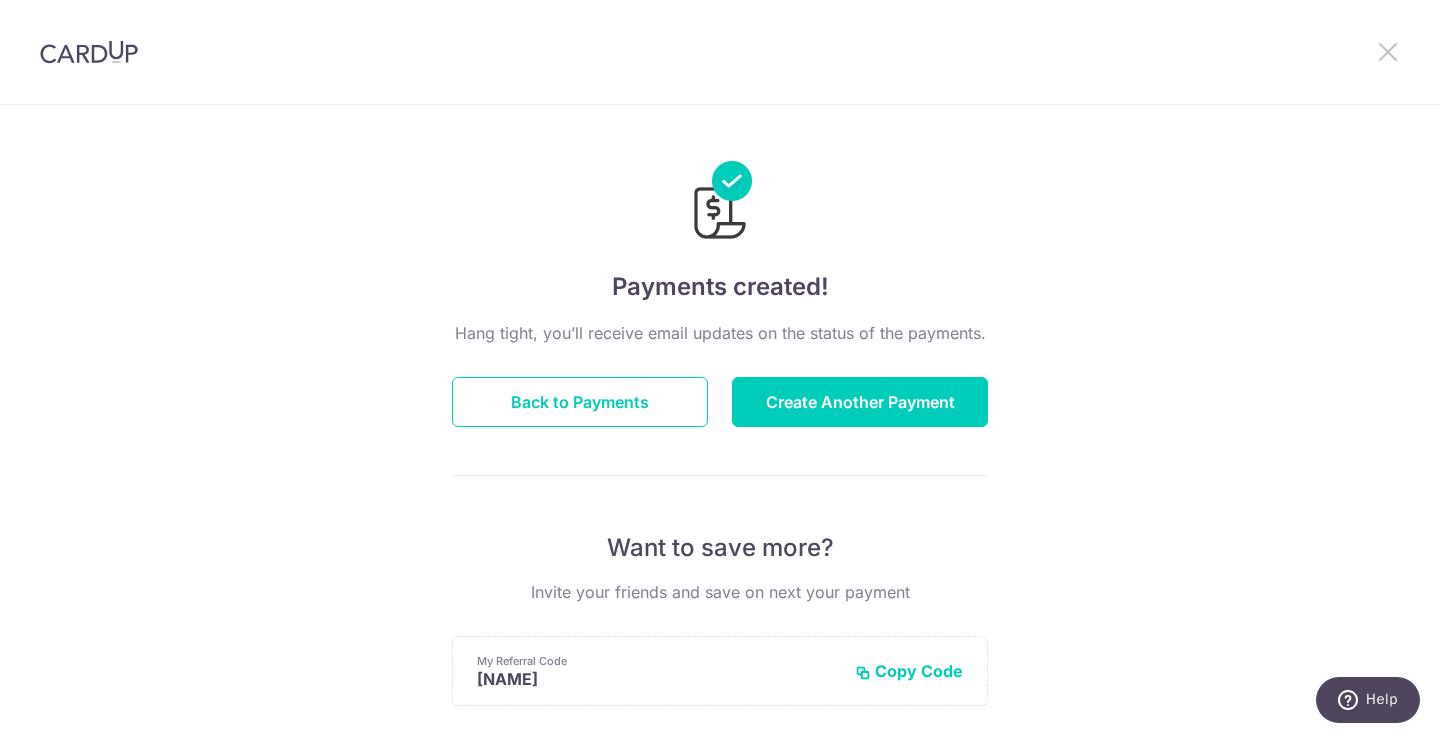 click at bounding box center (1388, 51) 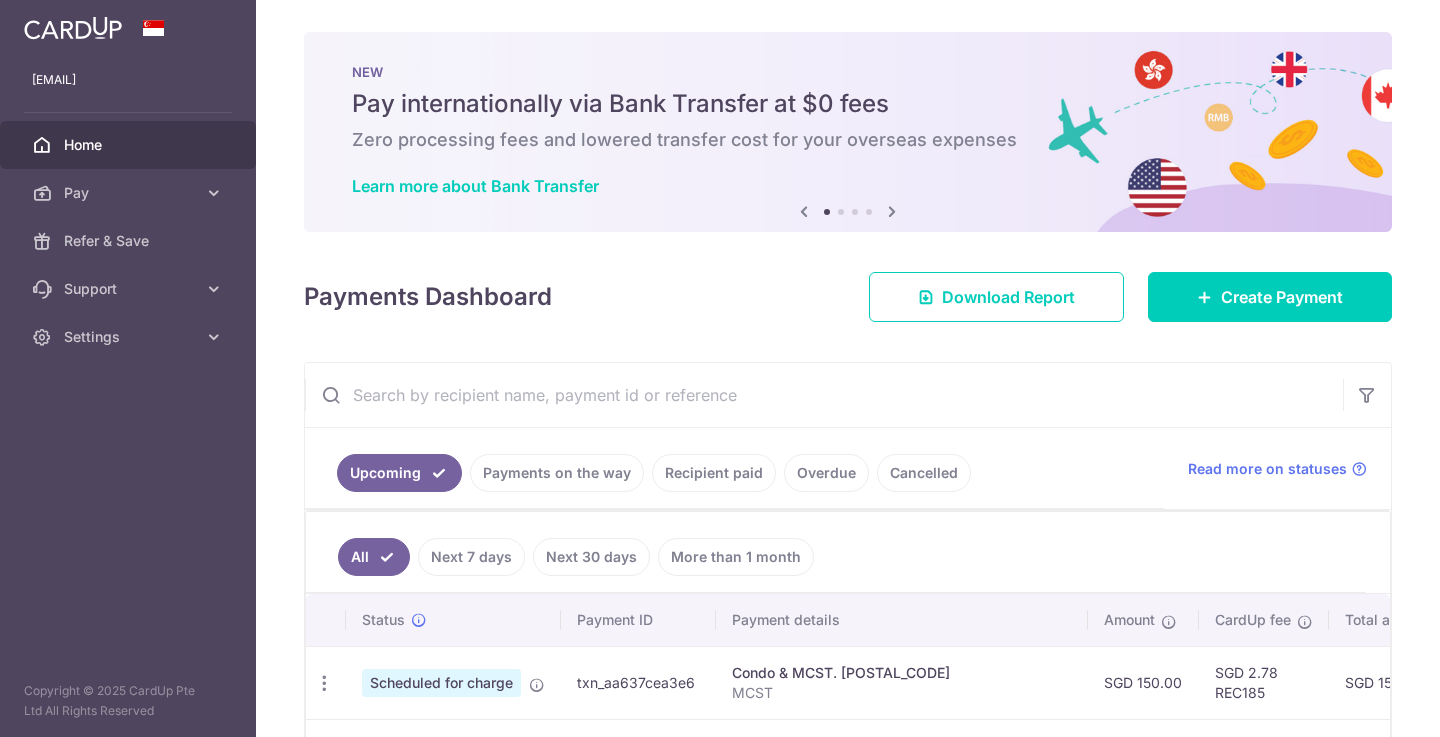 scroll, scrollTop: 0, scrollLeft: 0, axis: both 